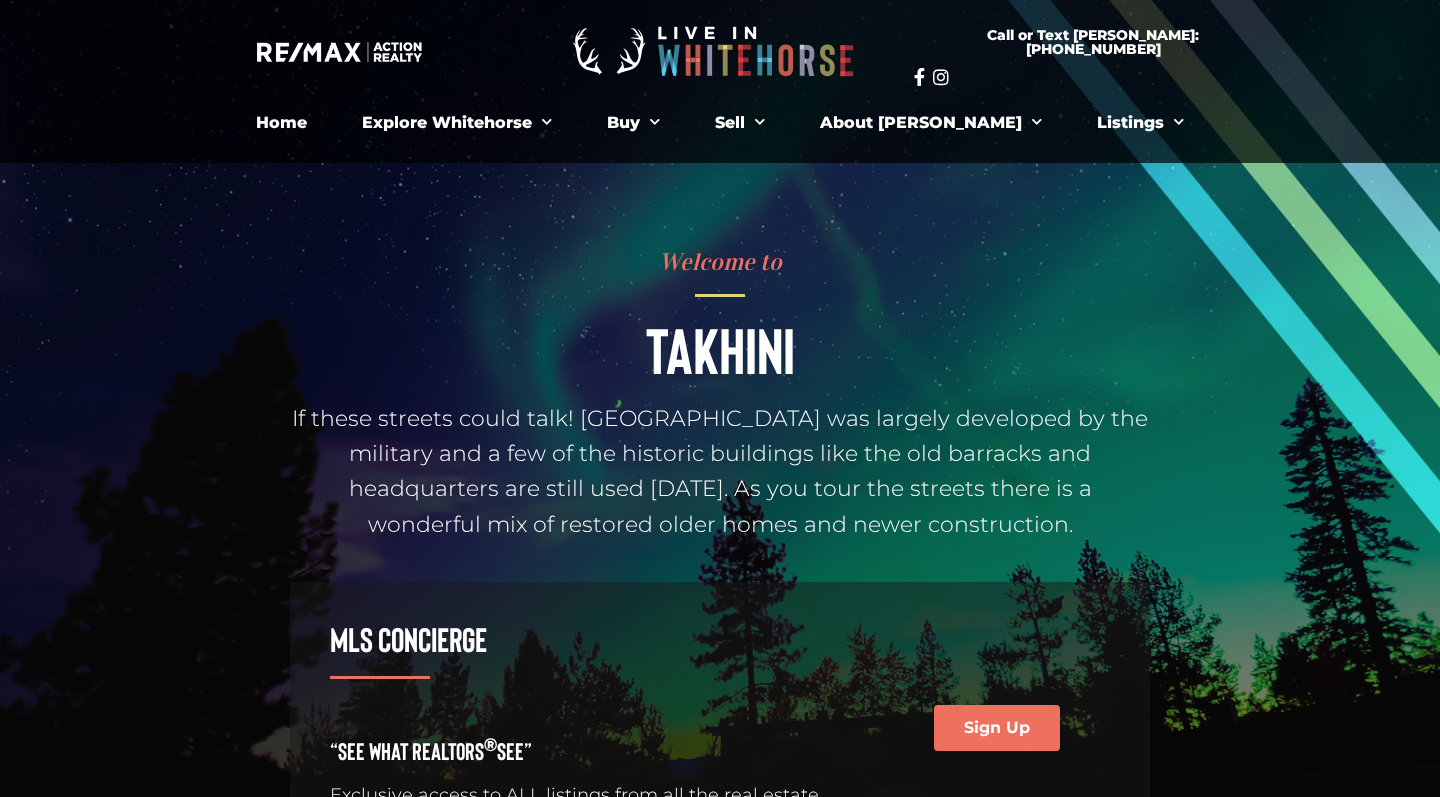 scroll, scrollTop: 45, scrollLeft: 0, axis: vertical 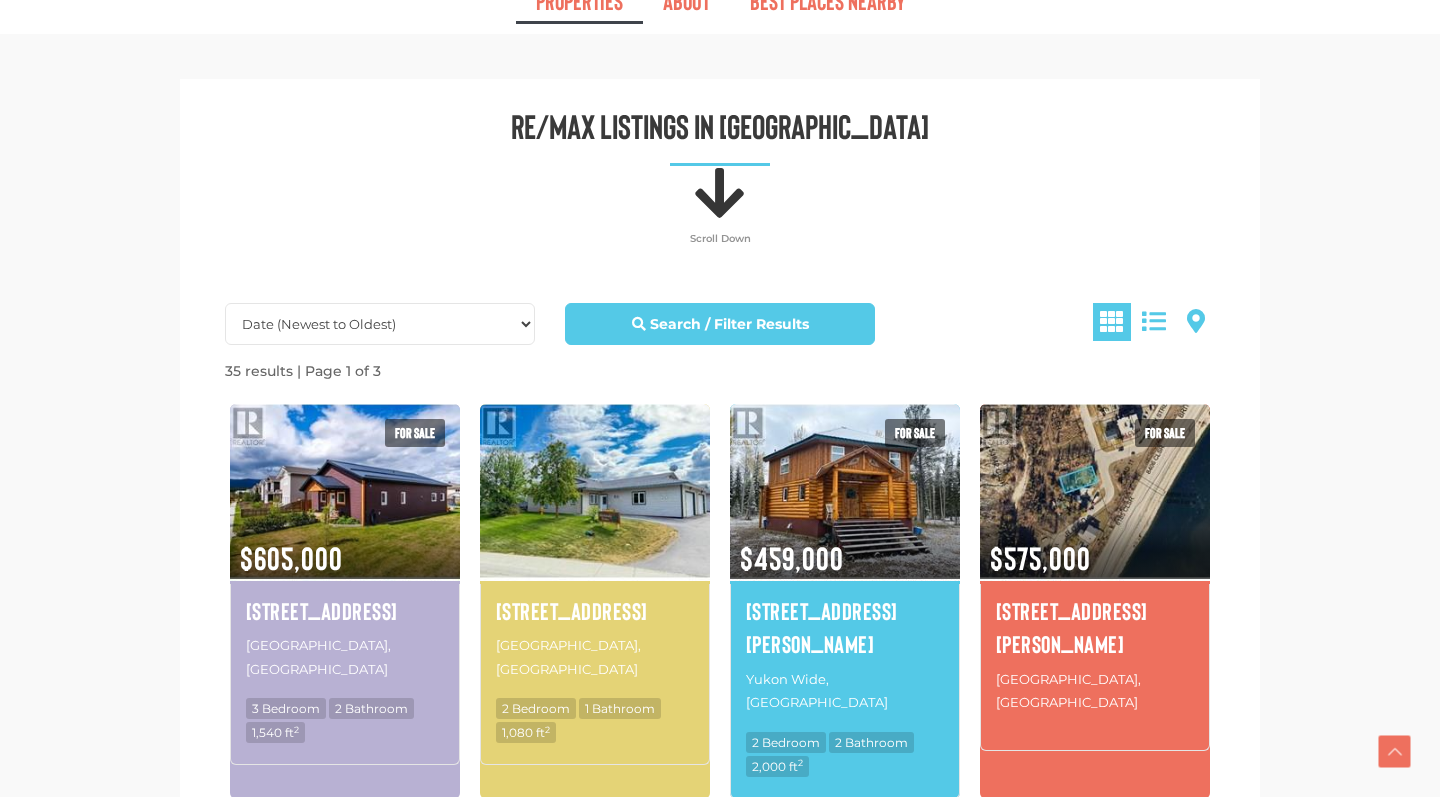 click at bounding box center (595, 491) 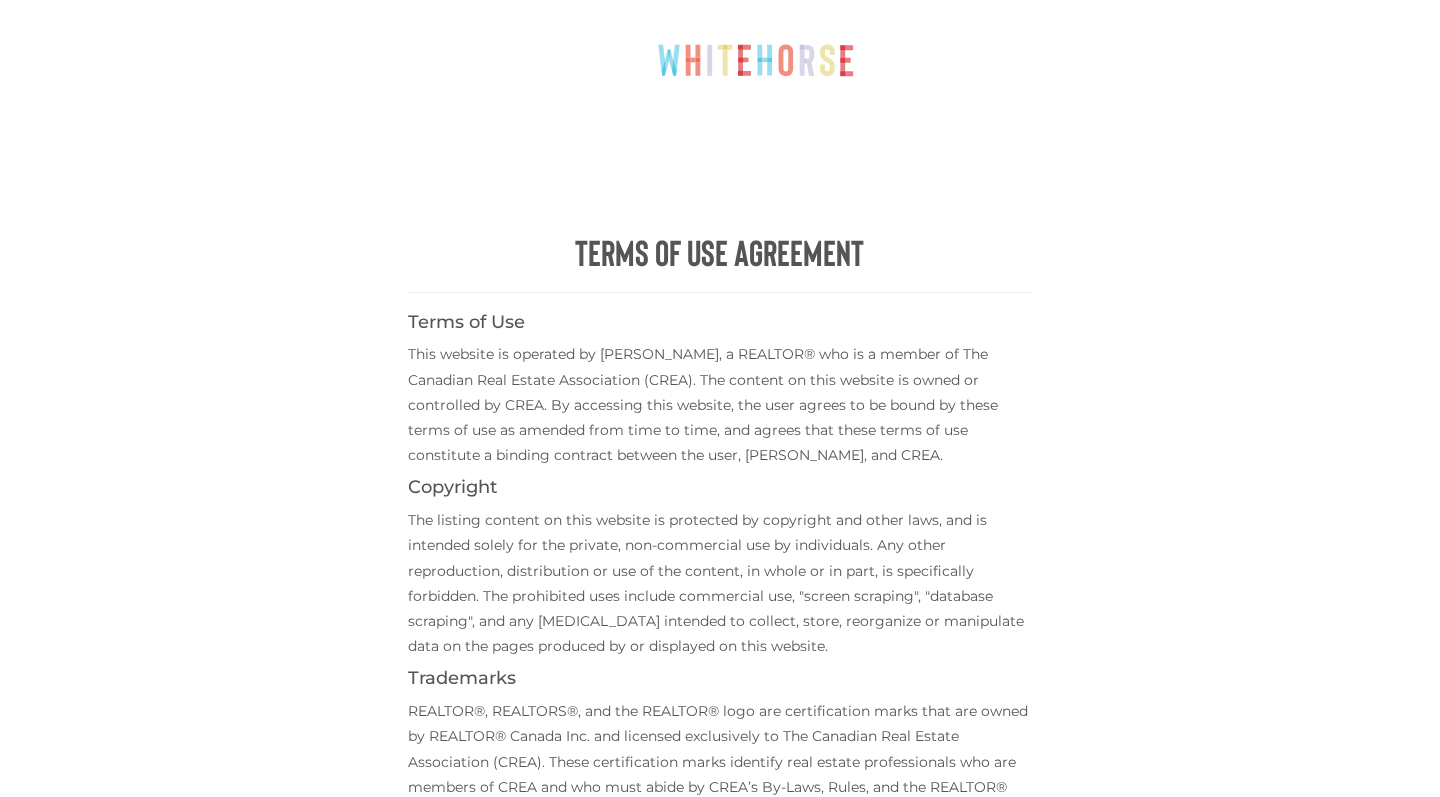 scroll, scrollTop: 0, scrollLeft: 0, axis: both 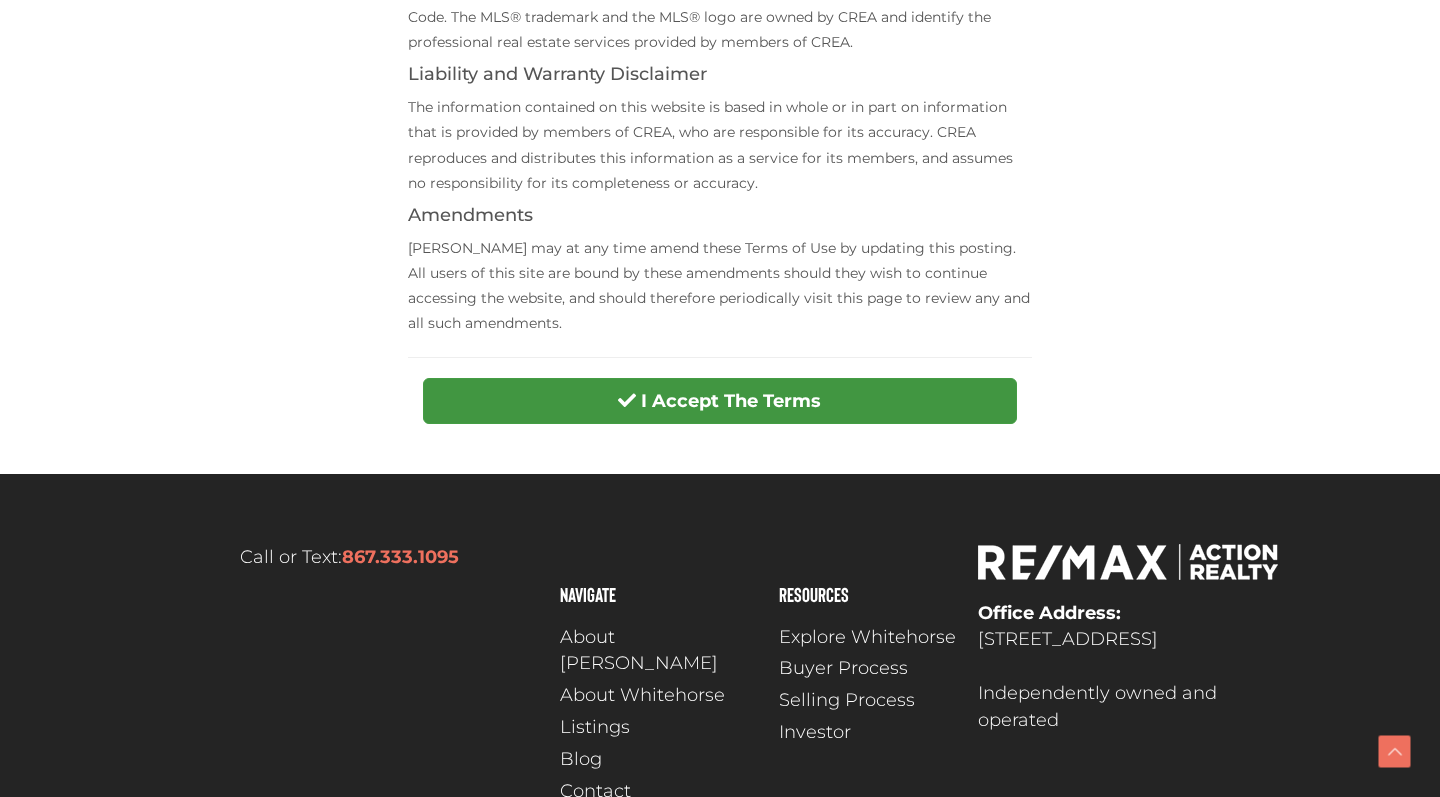 click on "I Accept The Terms" at bounding box center (719, 401) 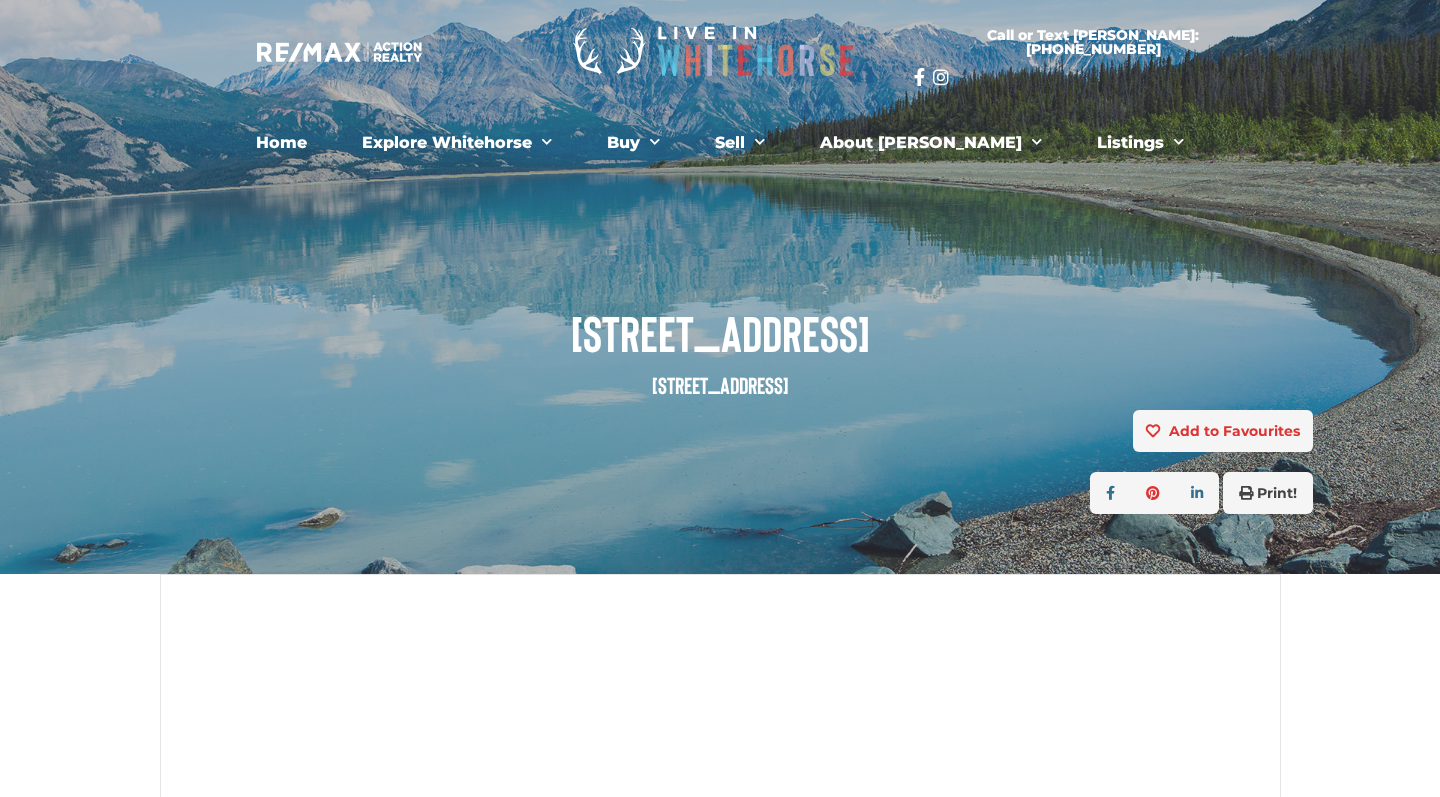 scroll, scrollTop: 0, scrollLeft: 0, axis: both 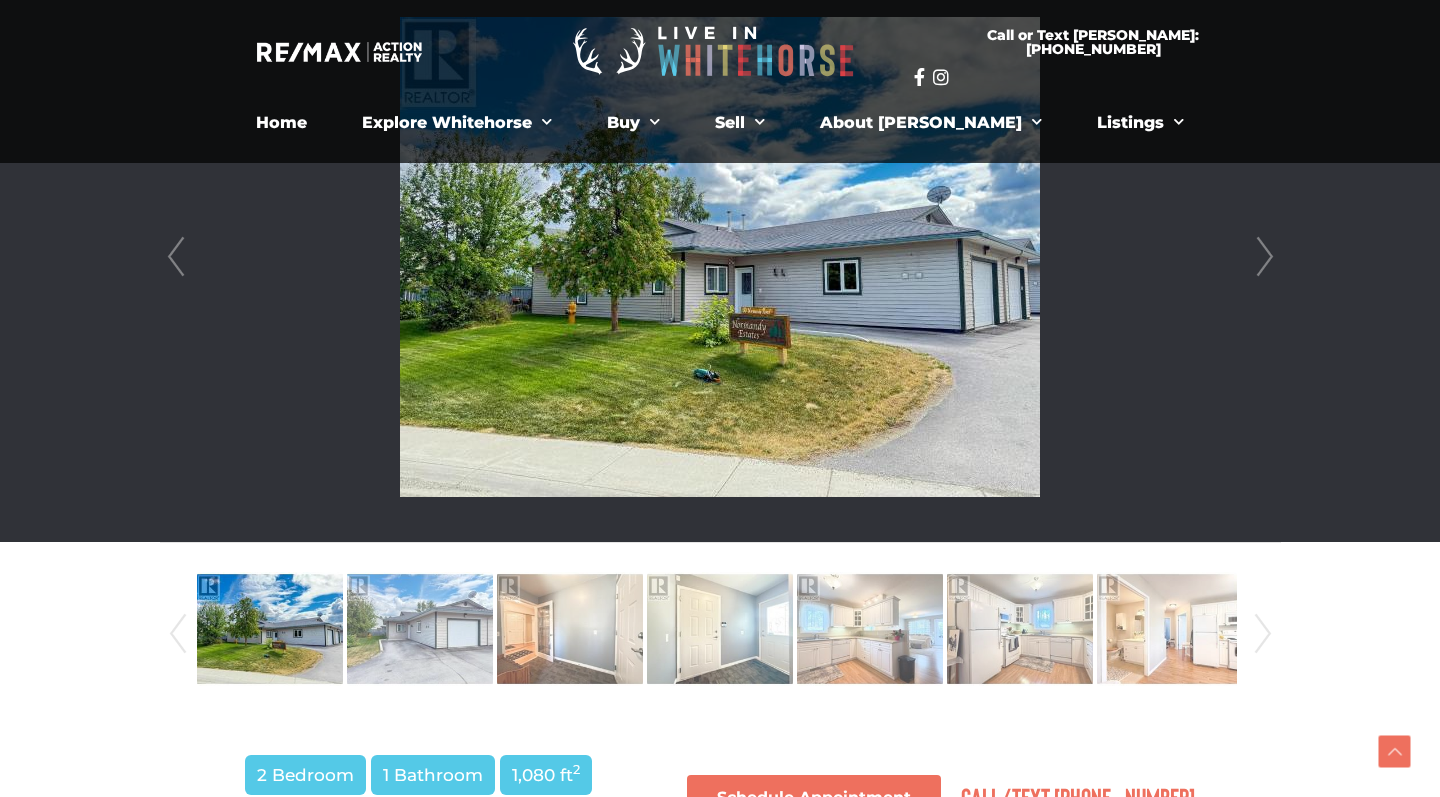 click at bounding box center [720, 257] 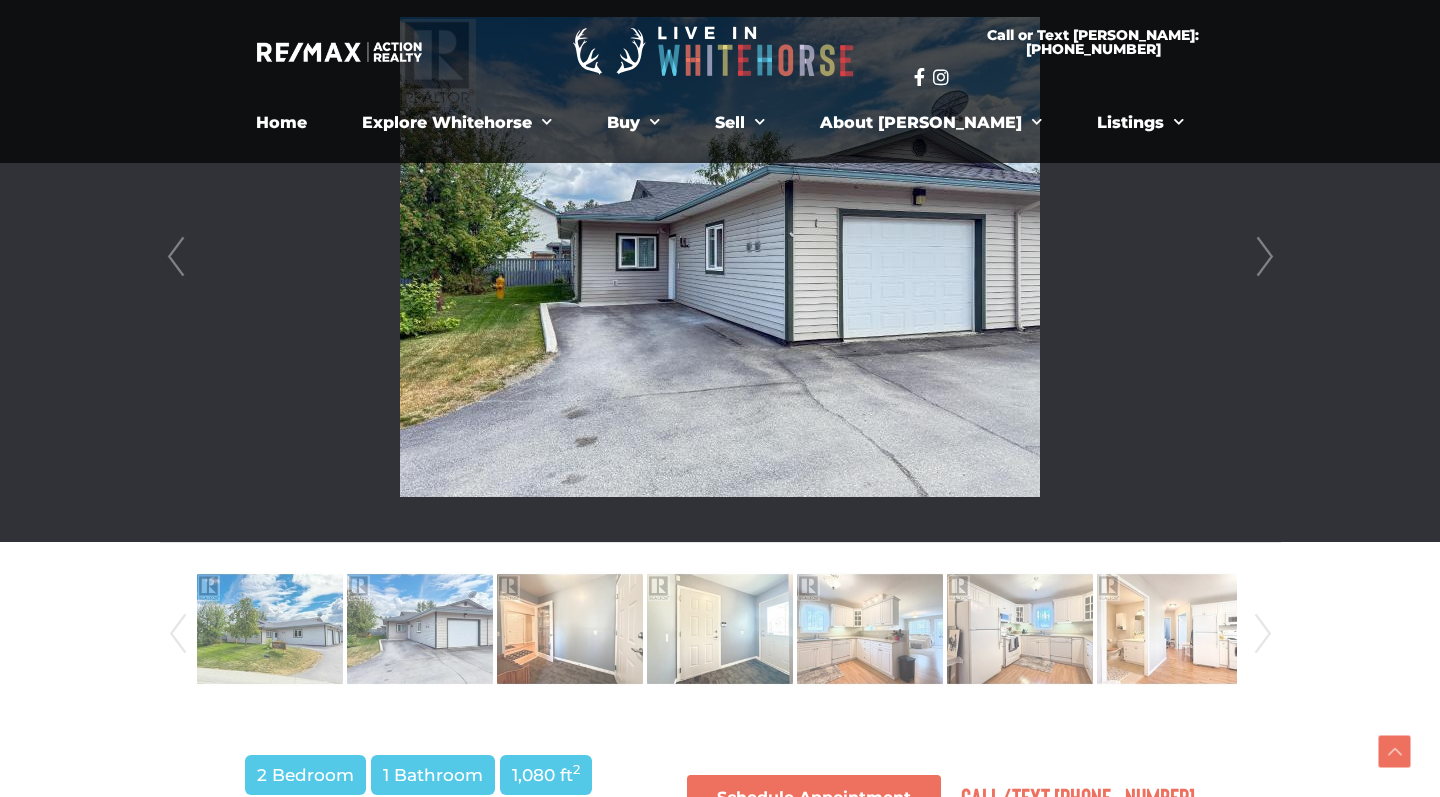 click on "Next" at bounding box center [1265, 257] 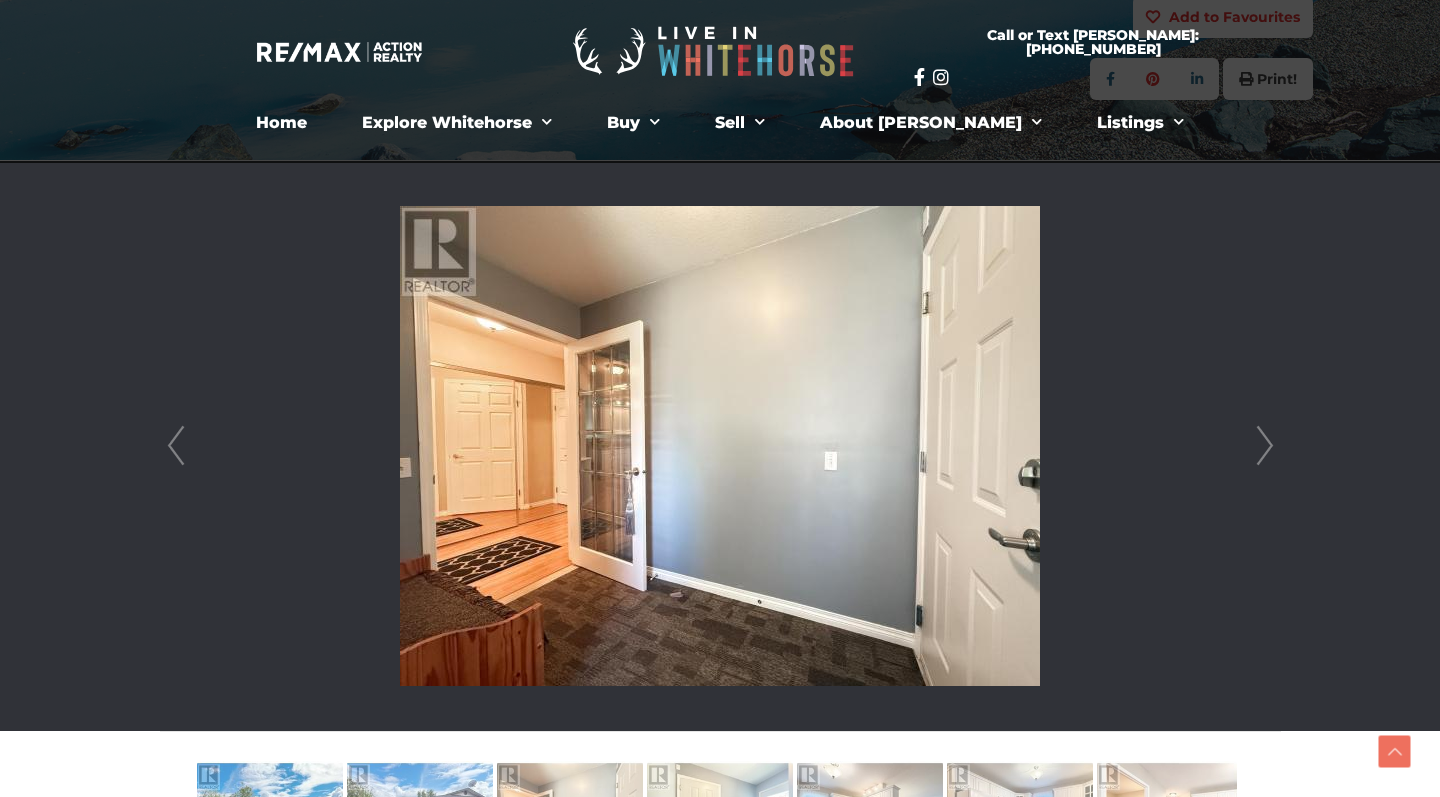 scroll, scrollTop: 402, scrollLeft: 0, axis: vertical 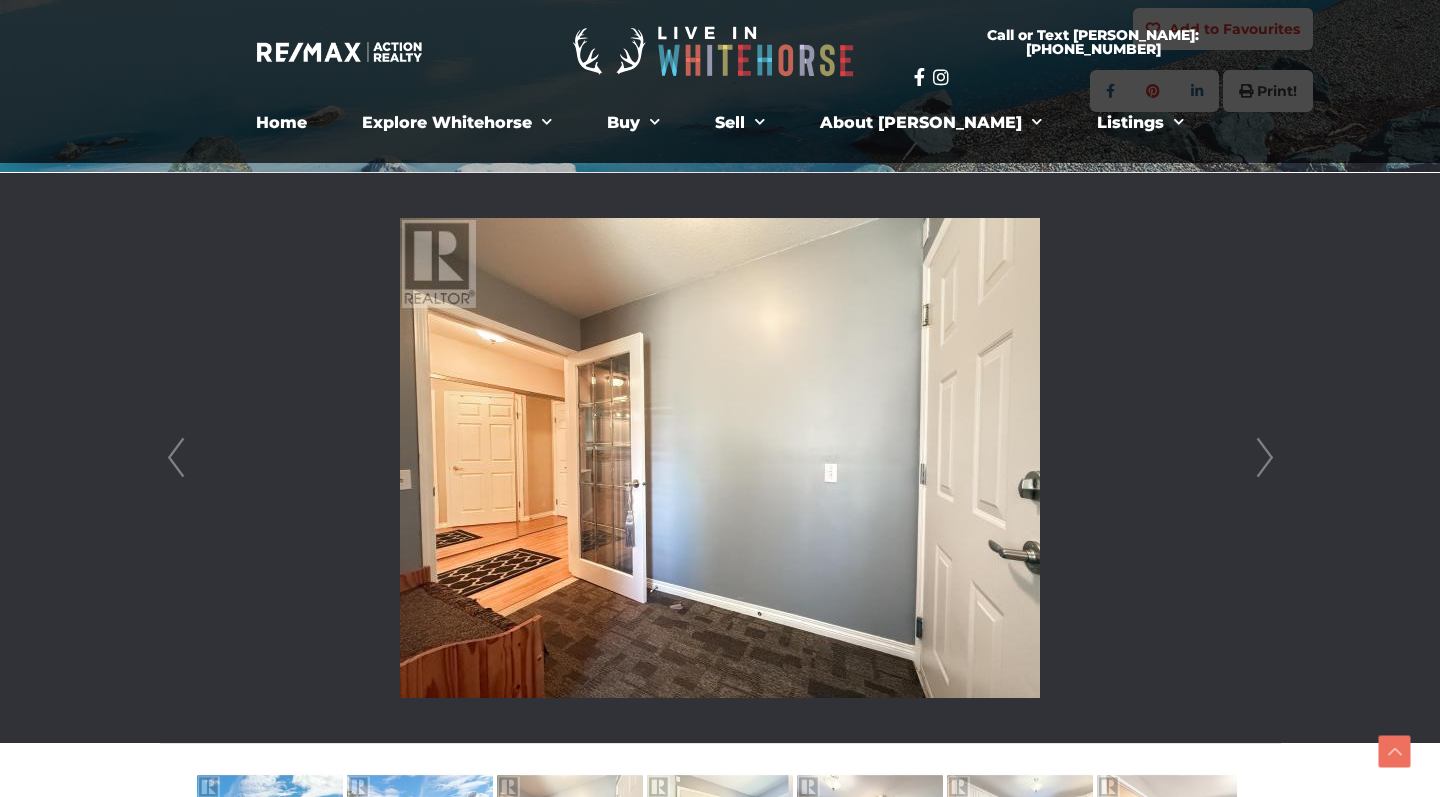 click on "Next" at bounding box center [1265, 458] 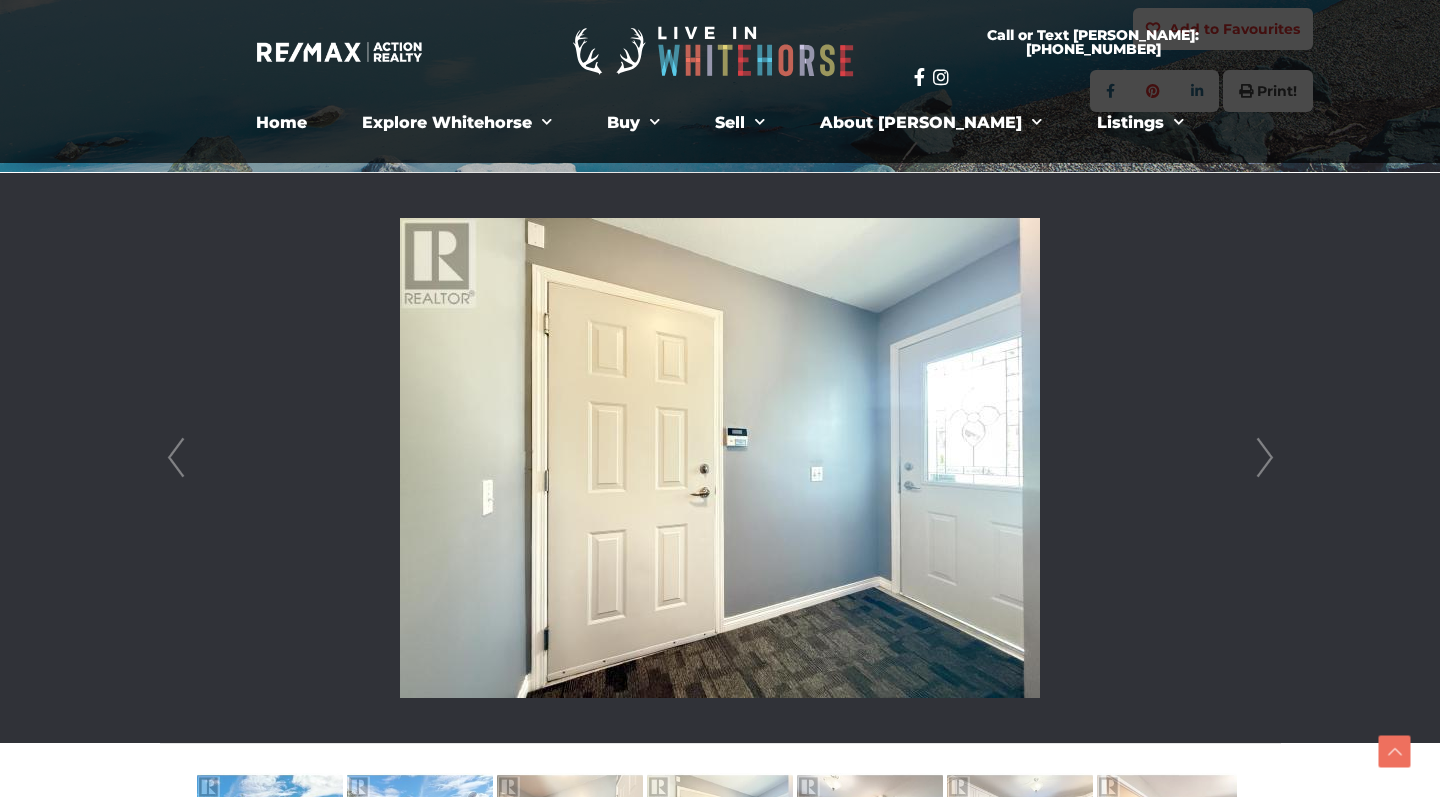 click on "Next" at bounding box center (1265, 458) 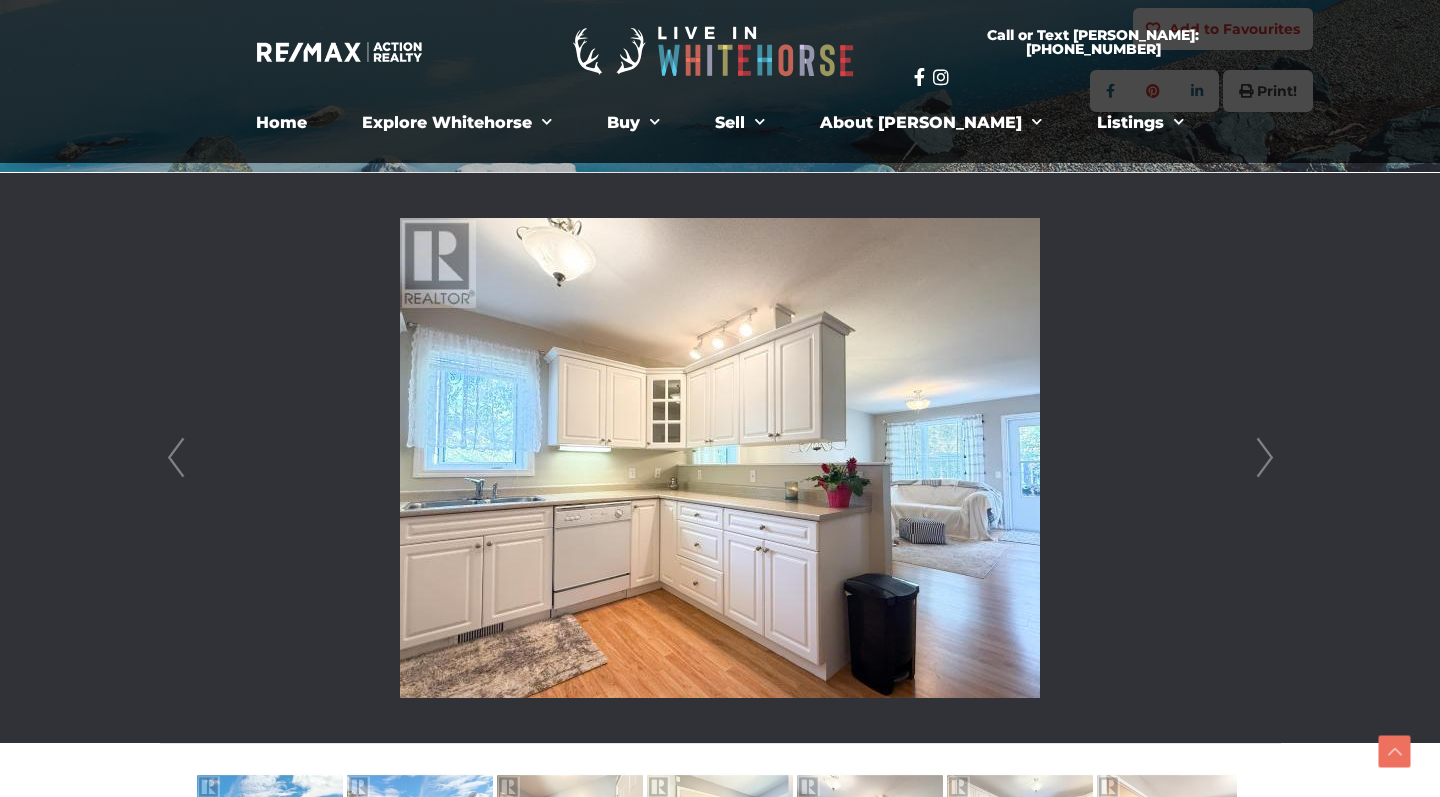 click on "Next" at bounding box center [1265, 458] 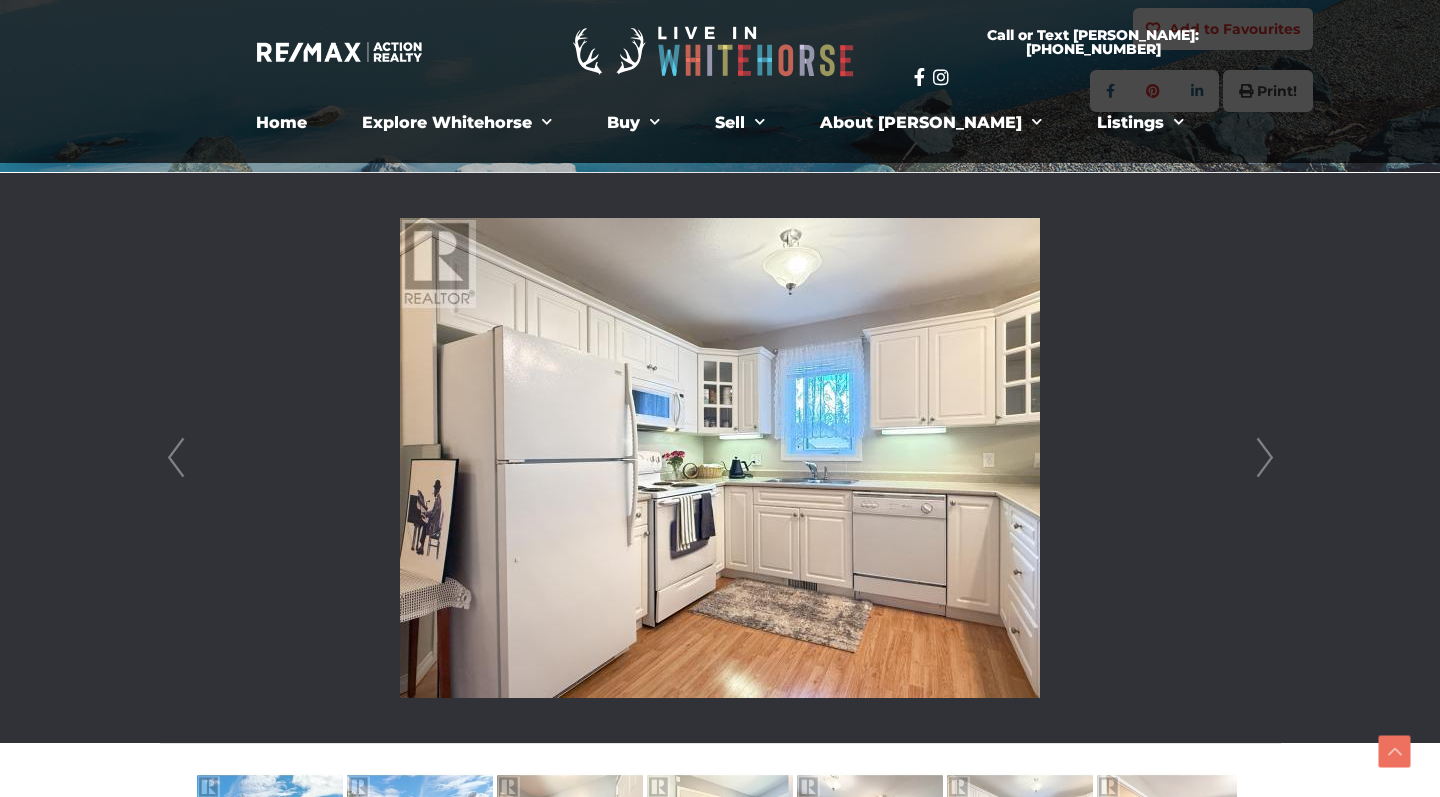 click on "Next" at bounding box center (1265, 458) 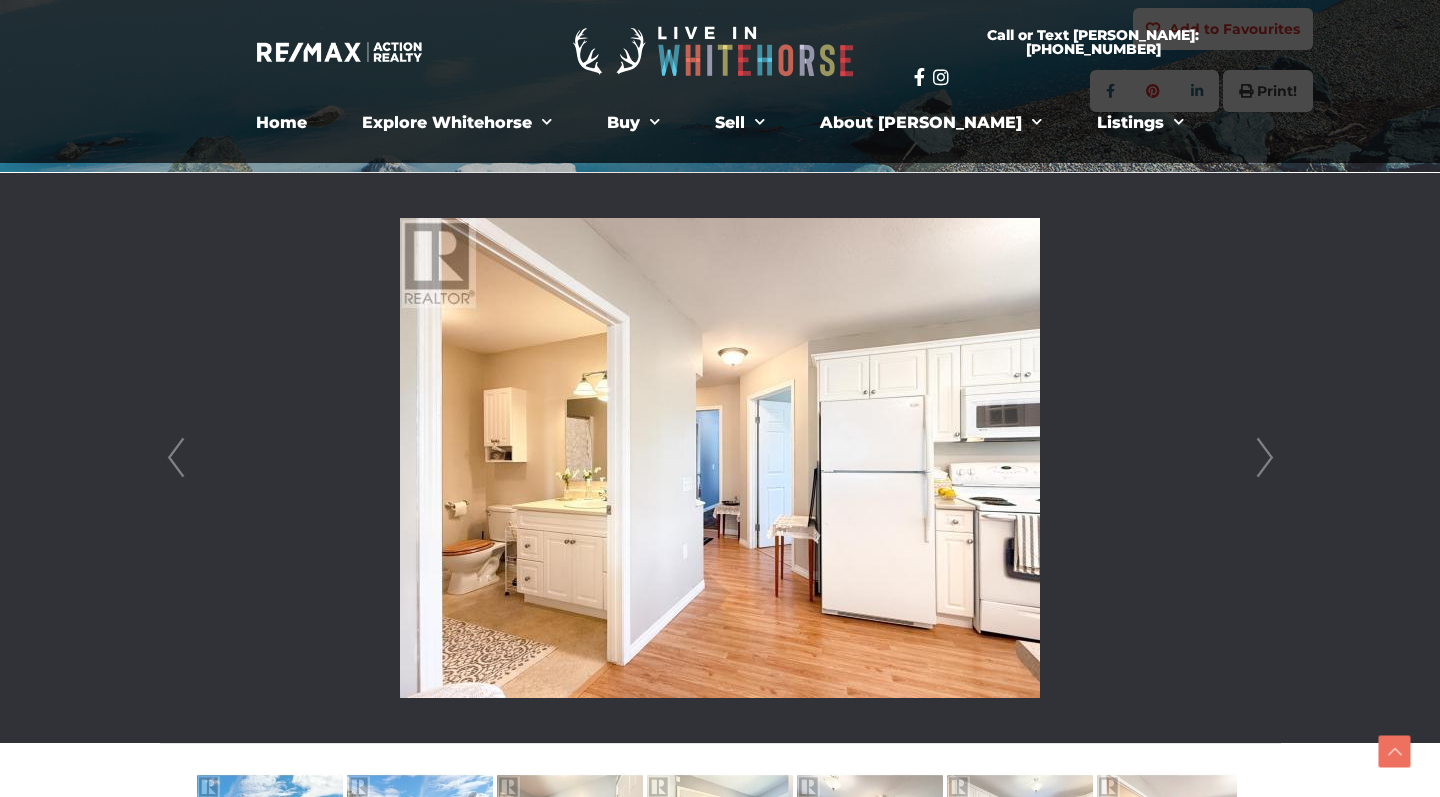 click on "Next" at bounding box center [1265, 458] 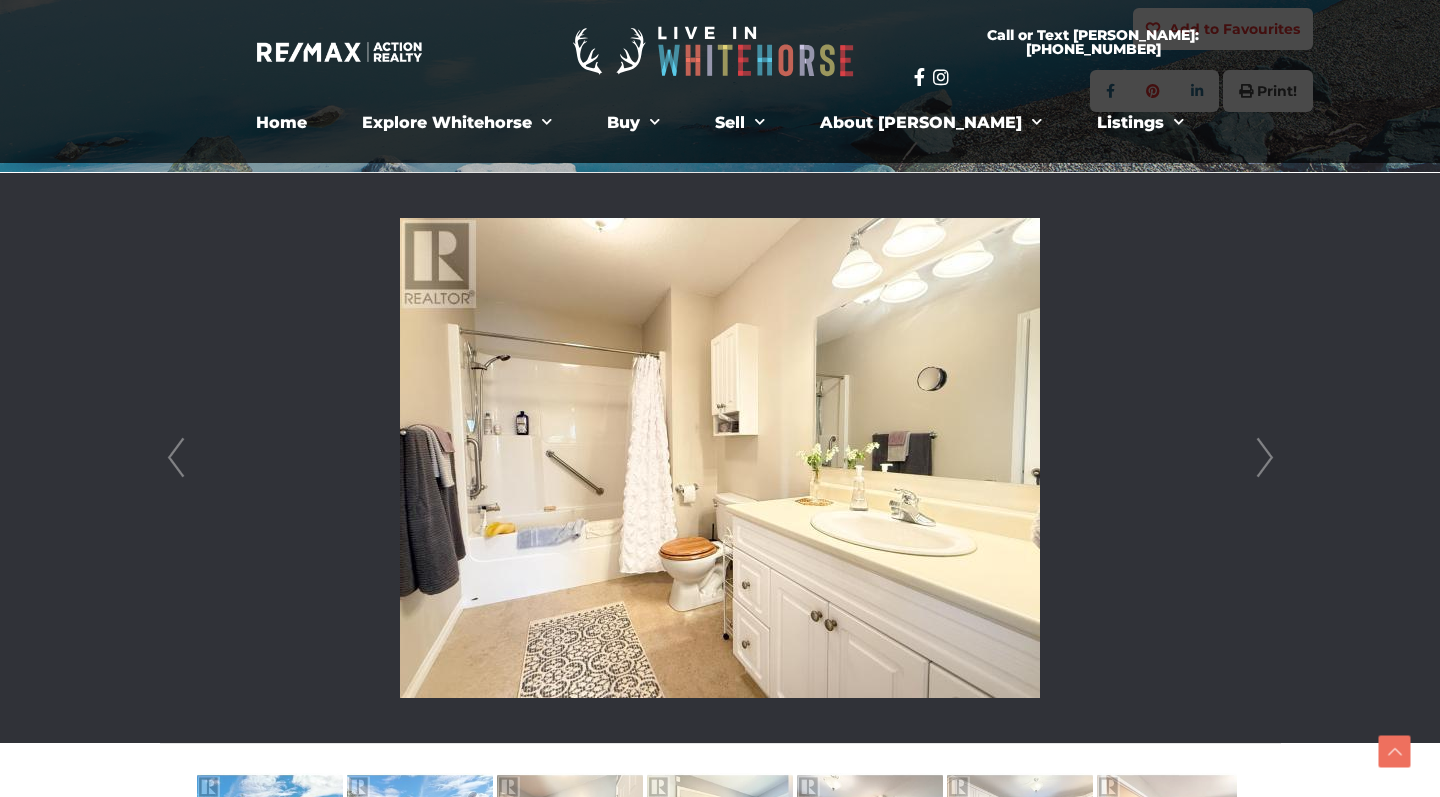 click on "Prev" at bounding box center (176, 458) 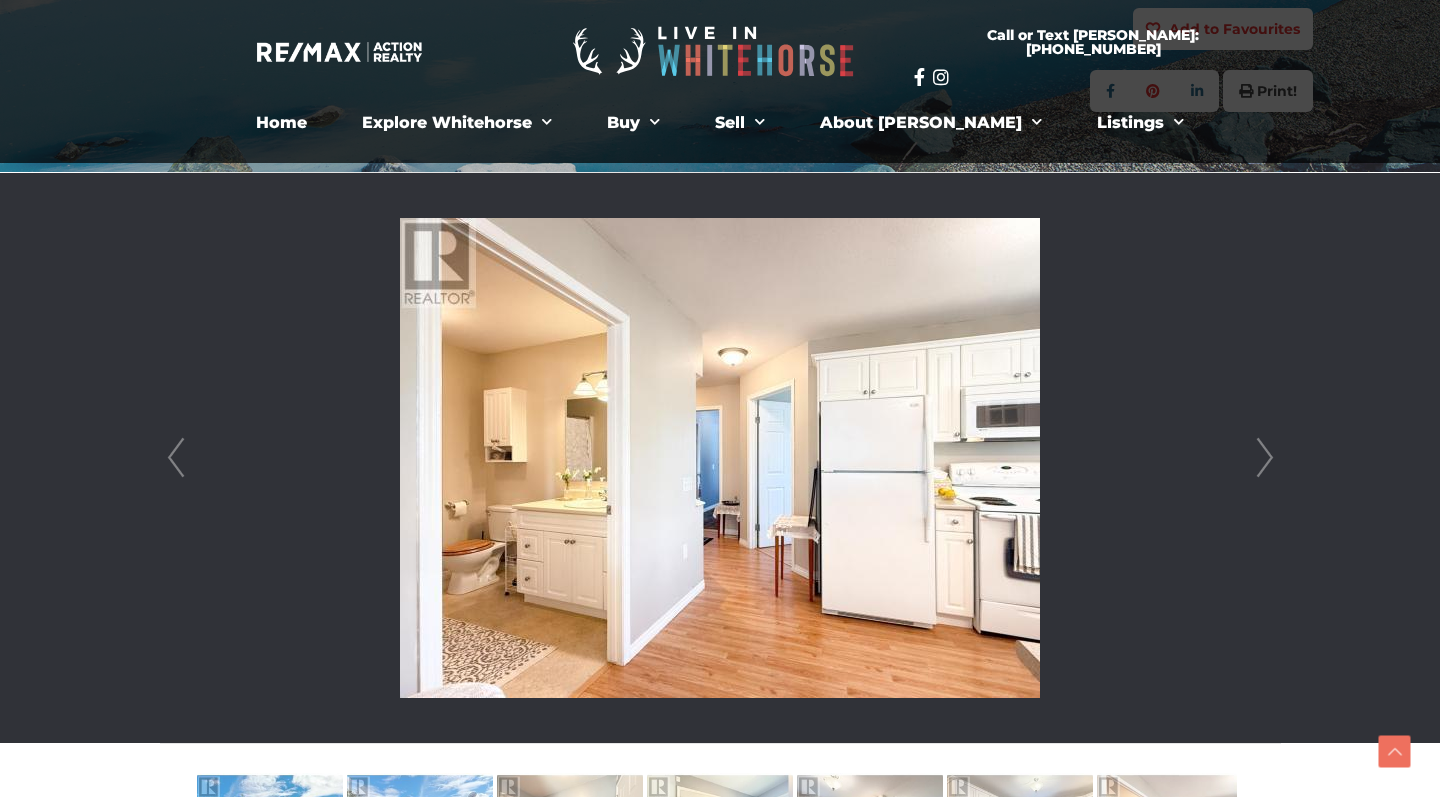 click on "Next" at bounding box center [1265, 458] 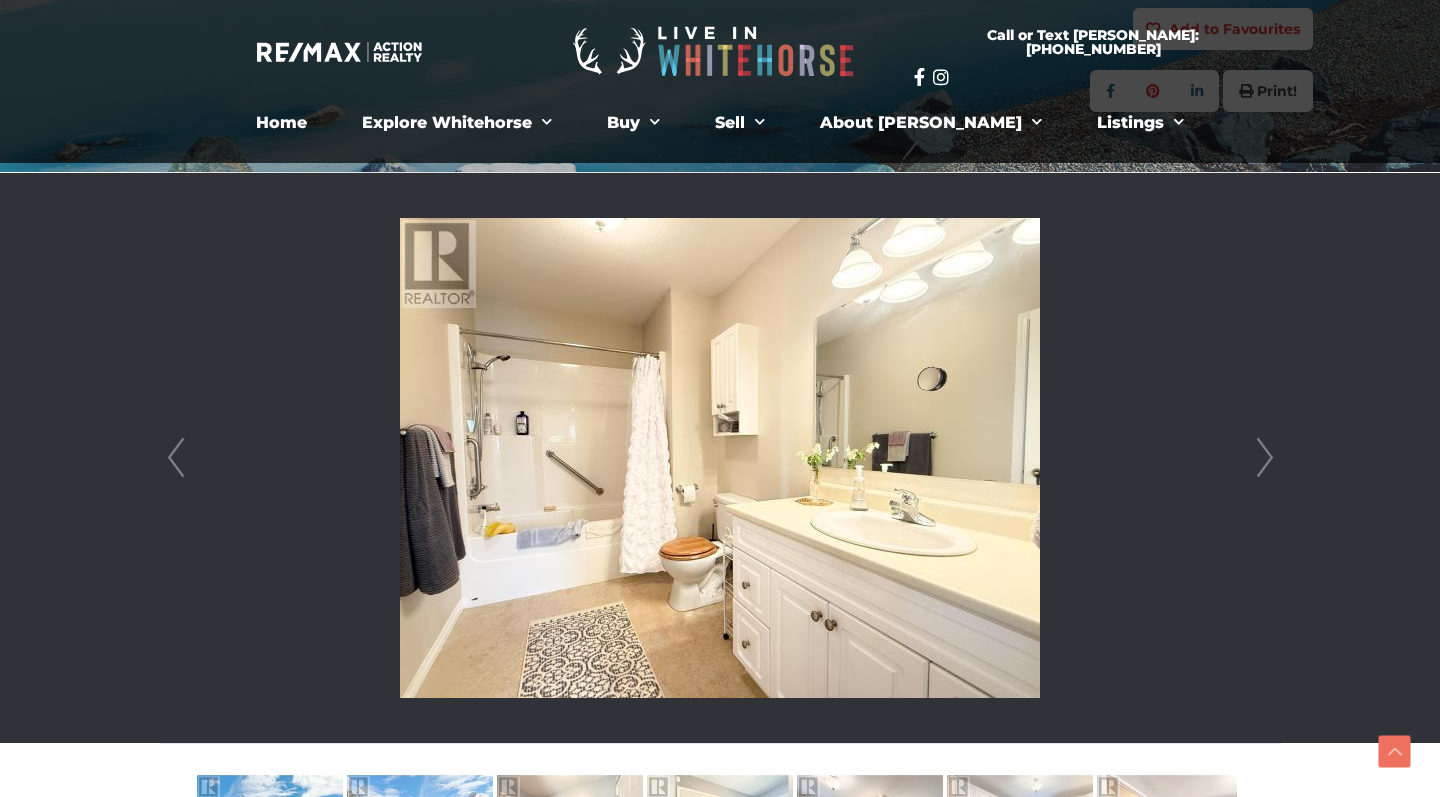 click on "Next" at bounding box center (1265, 458) 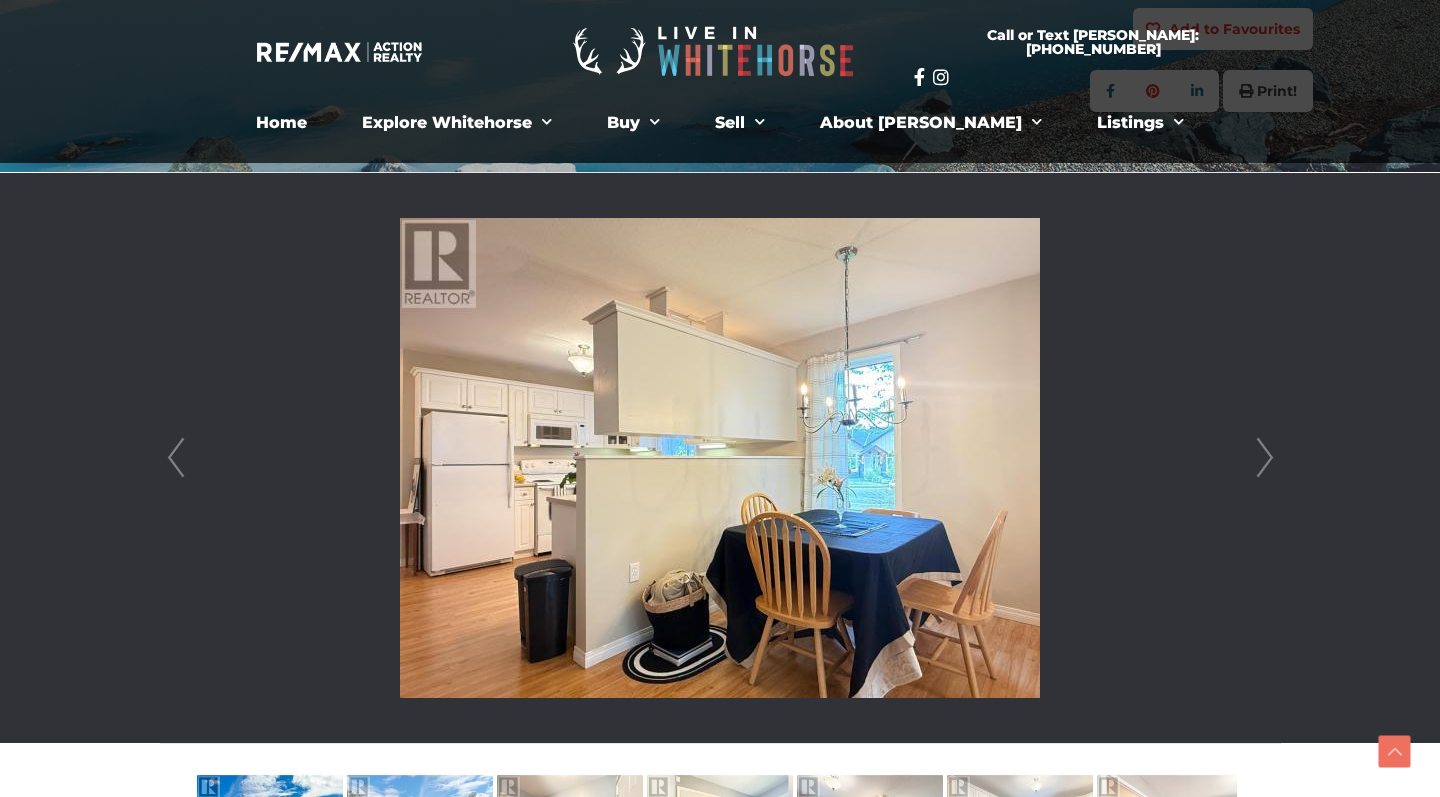 click on "Next" at bounding box center (1265, 458) 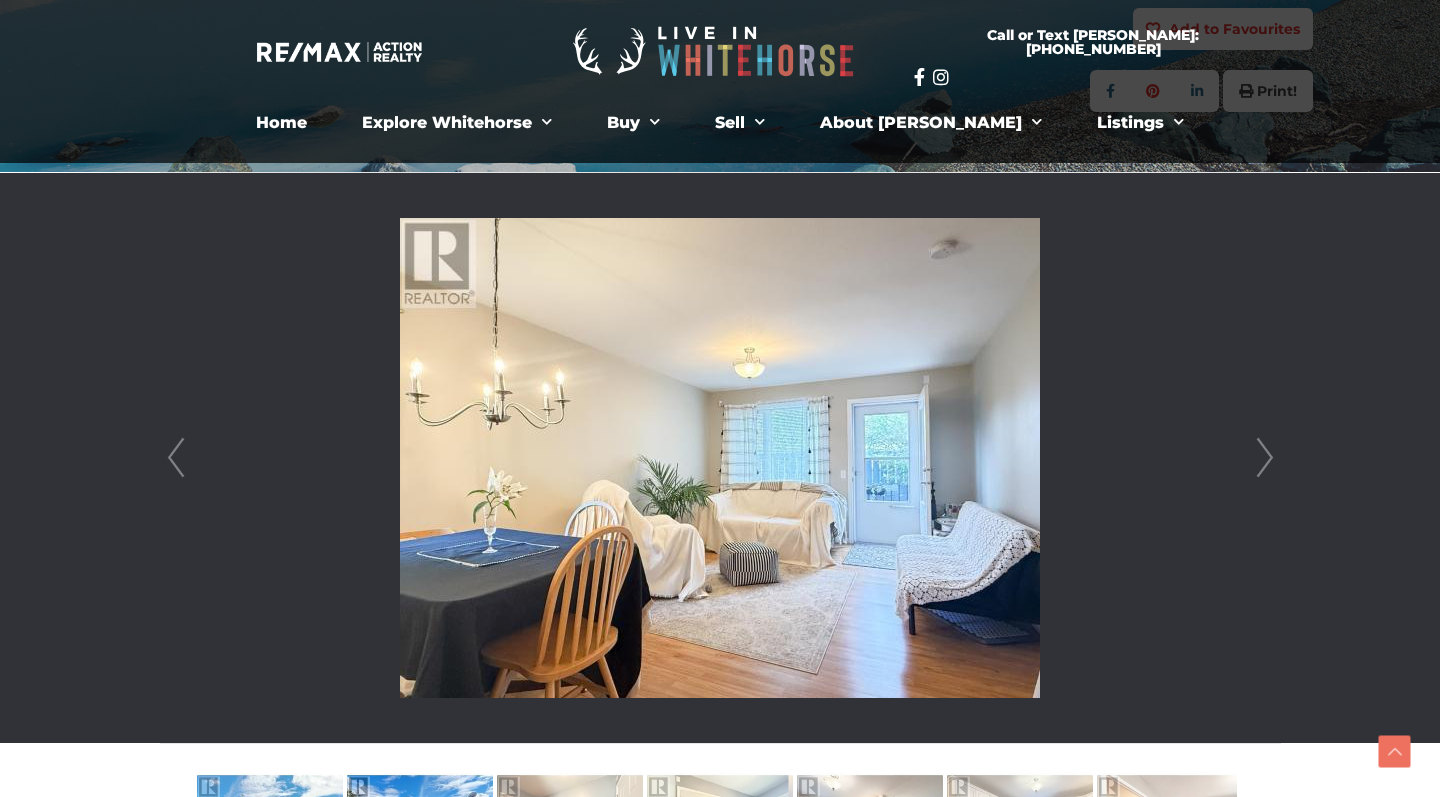 click on "Next" at bounding box center (1265, 458) 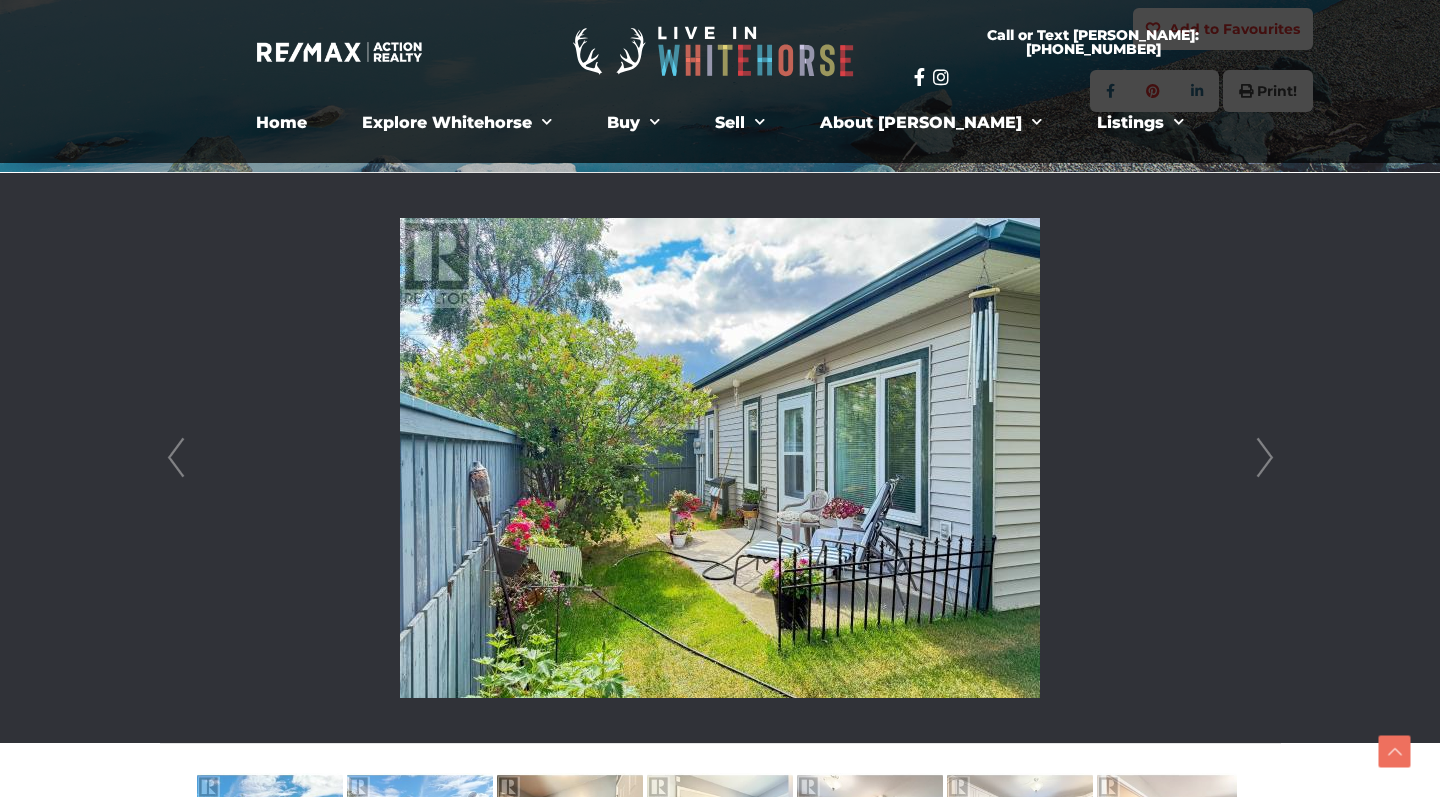 click on "Next" at bounding box center [1265, 458] 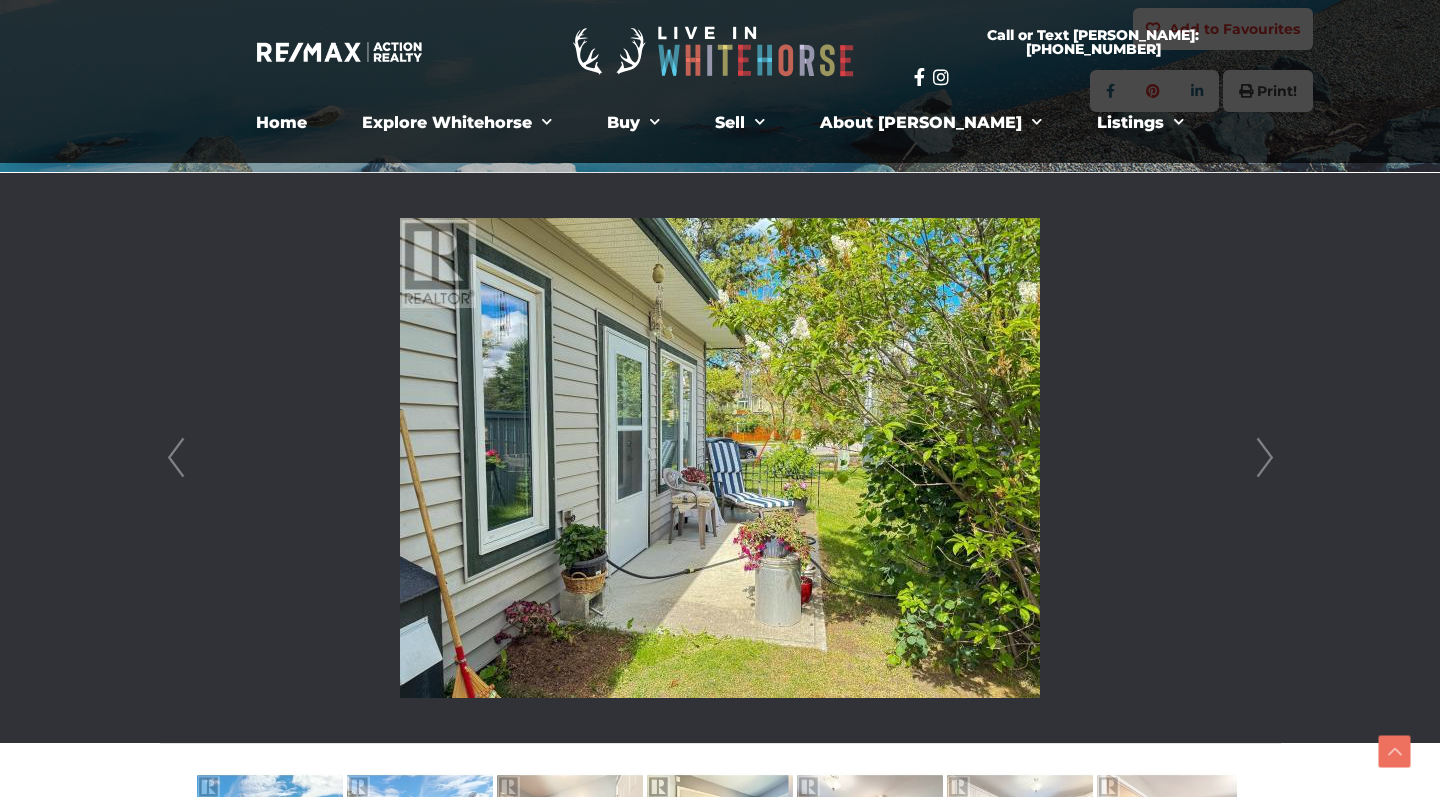 click on "Next" at bounding box center [1265, 458] 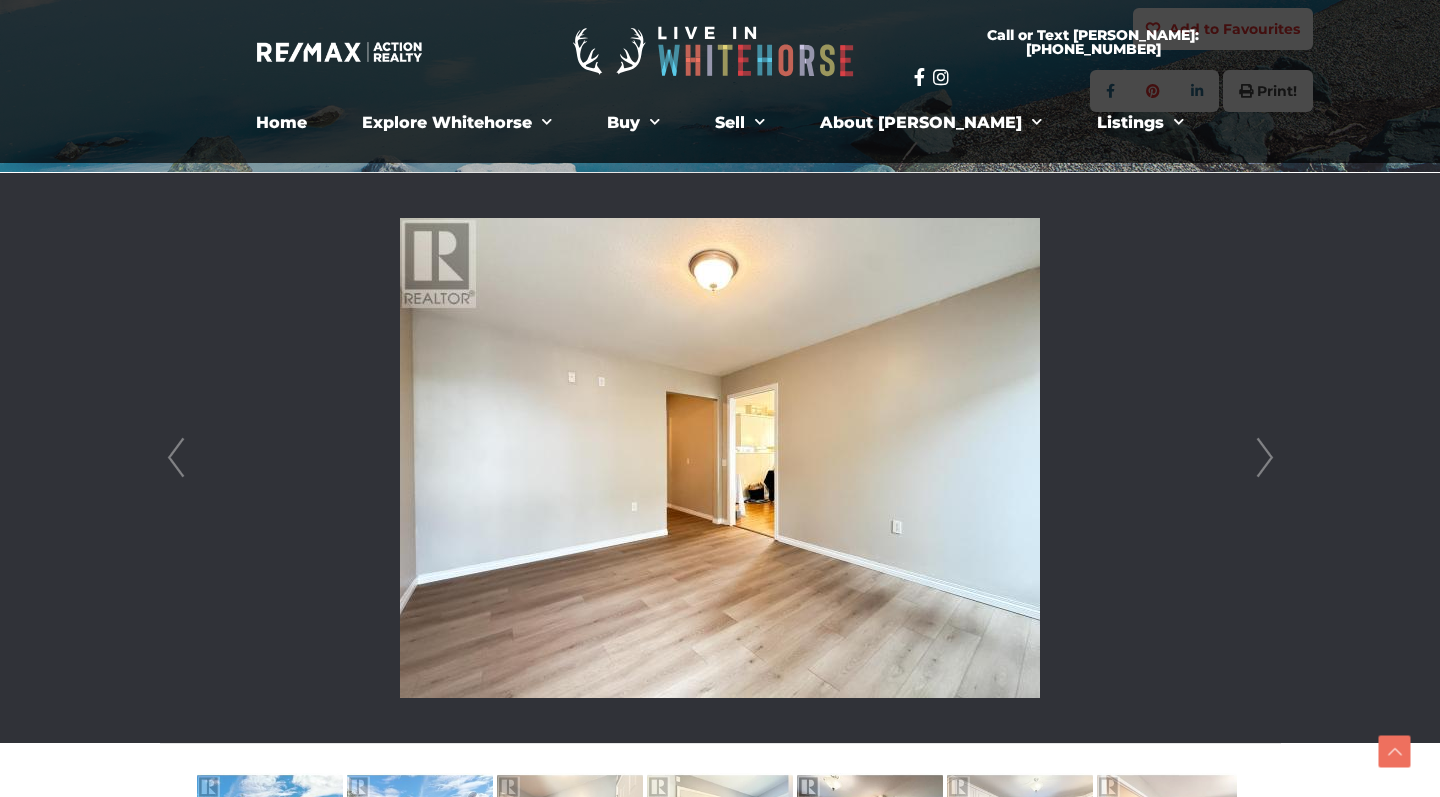 click on "Prev" at bounding box center [176, 458] 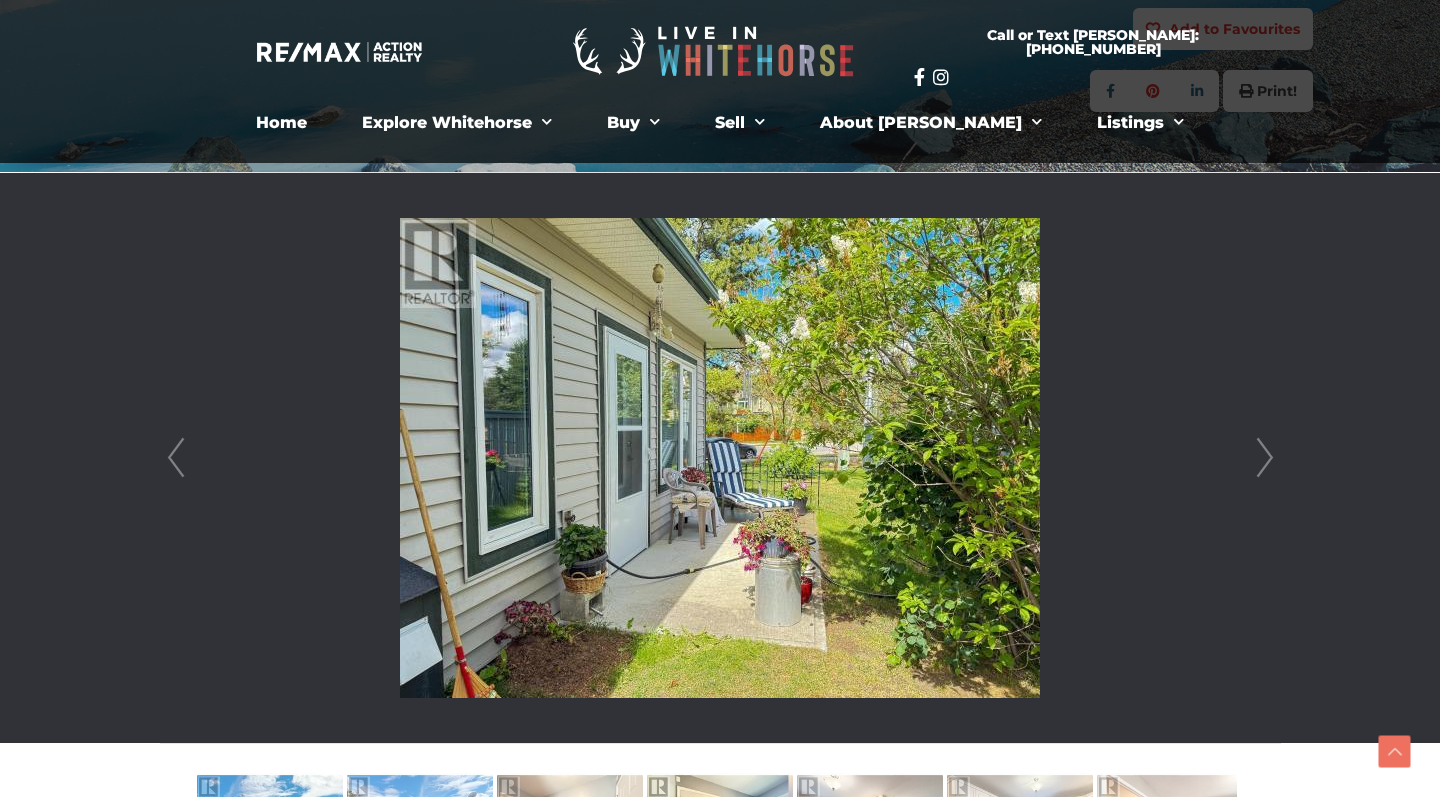 click on "Prev" at bounding box center [176, 458] 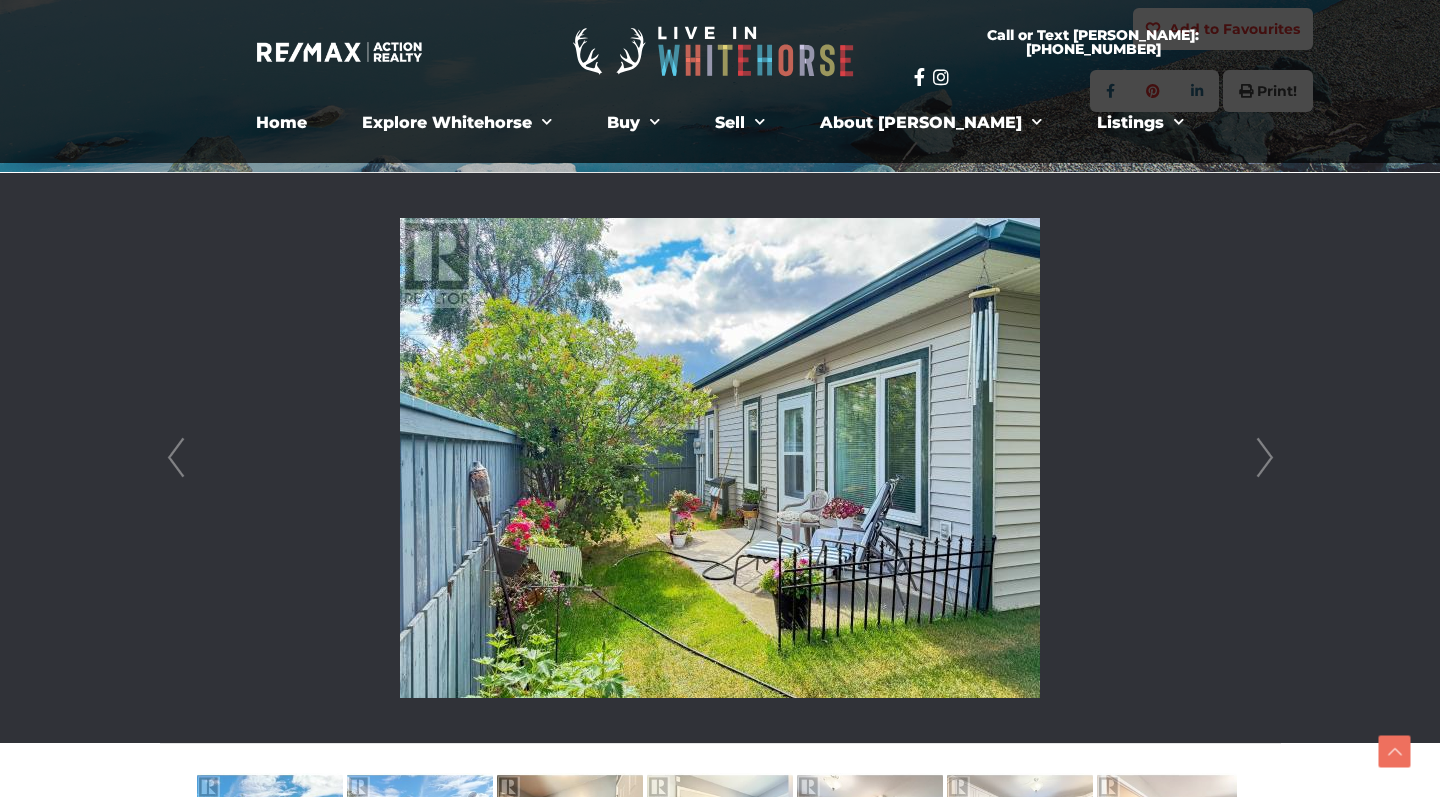 click on "Prev" at bounding box center (176, 458) 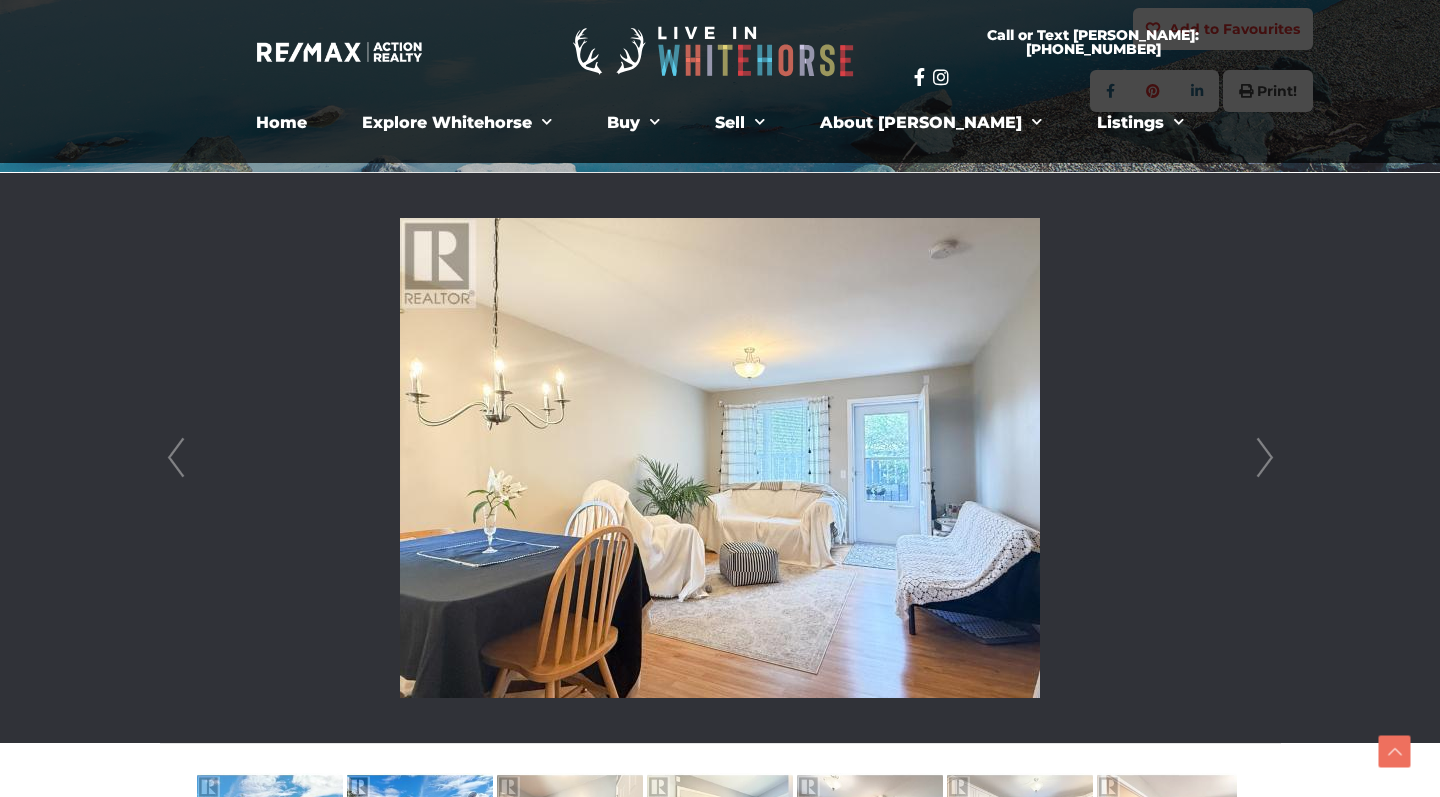 click on "Next" at bounding box center (1265, 458) 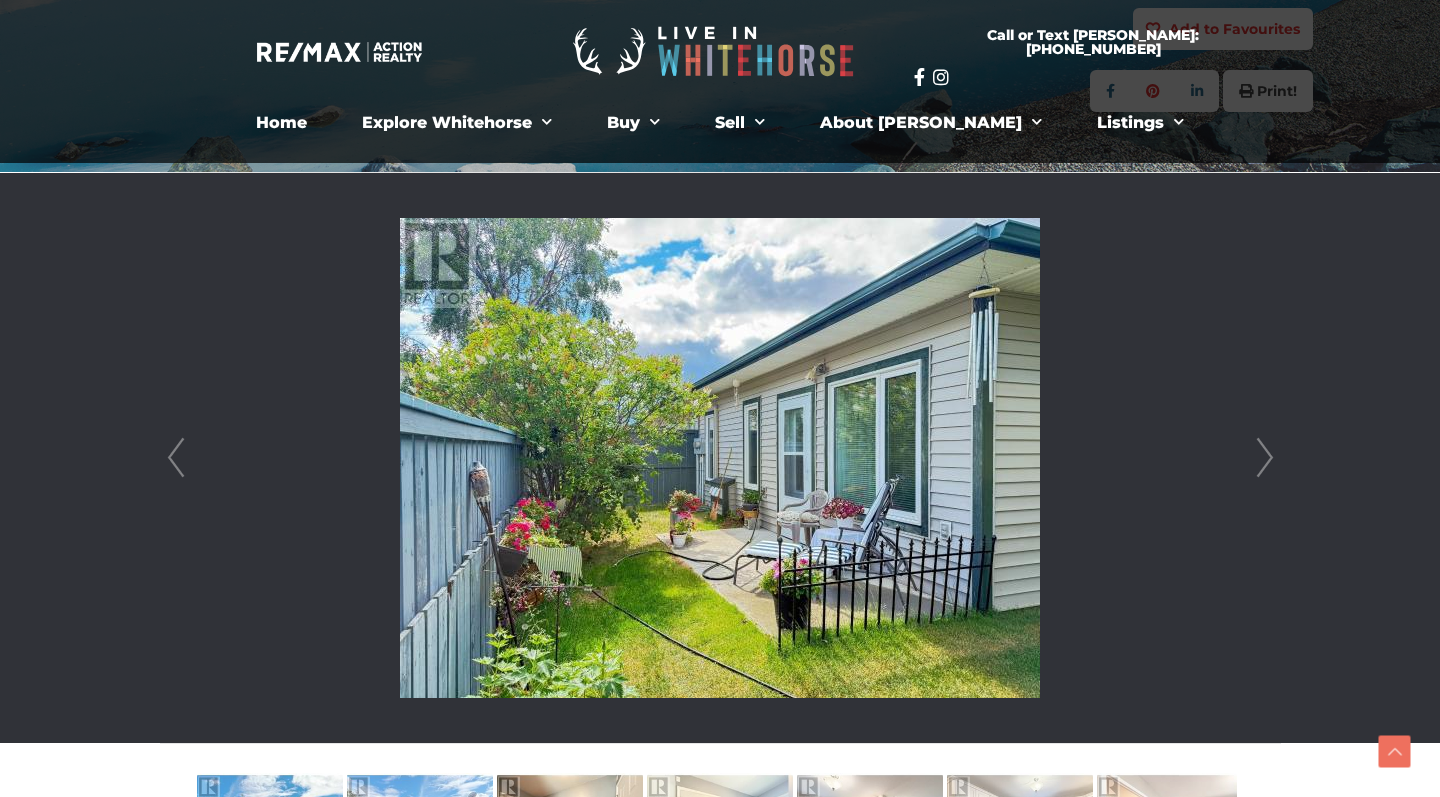 click on "Next" at bounding box center [1265, 458] 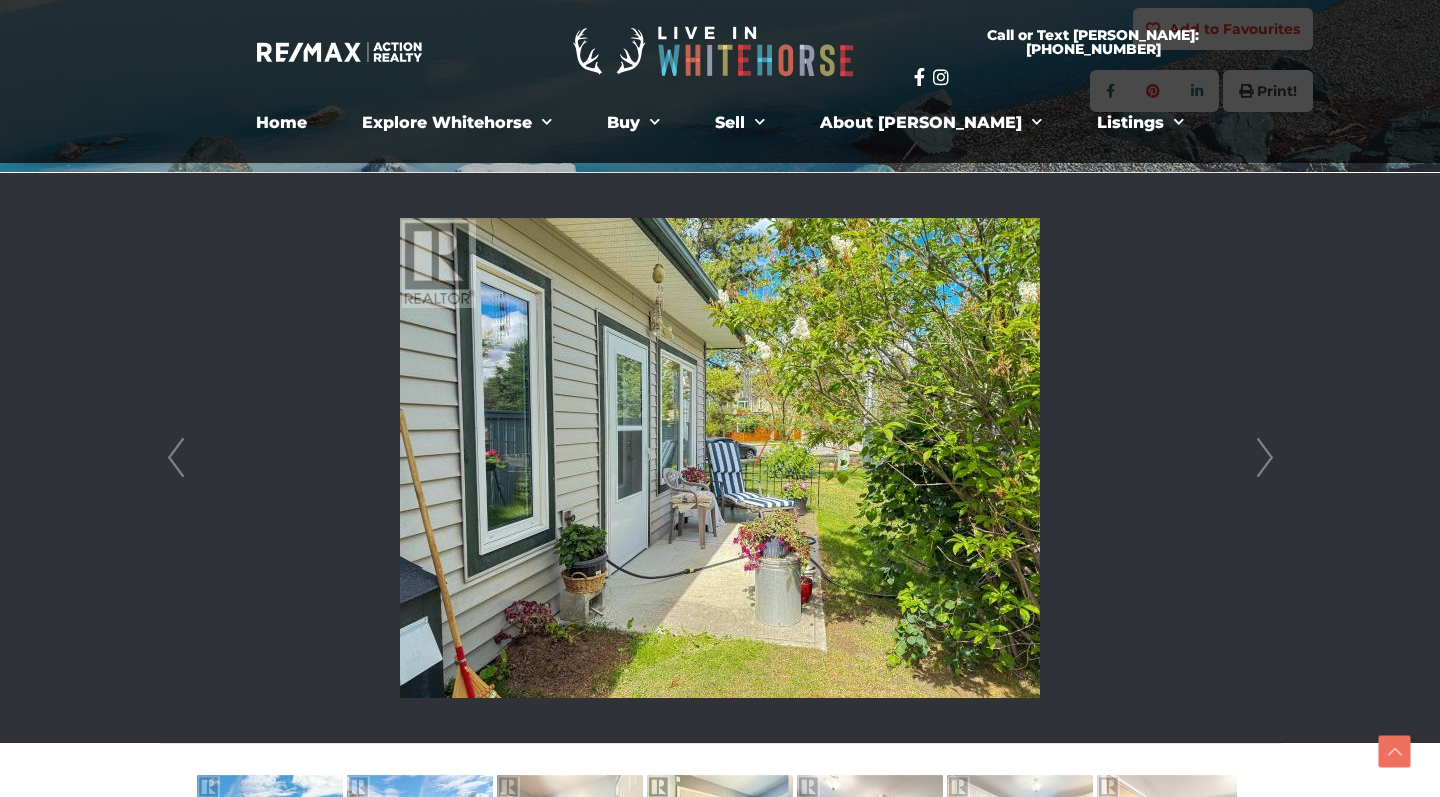 click on "Next" at bounding box center (1265, 458) 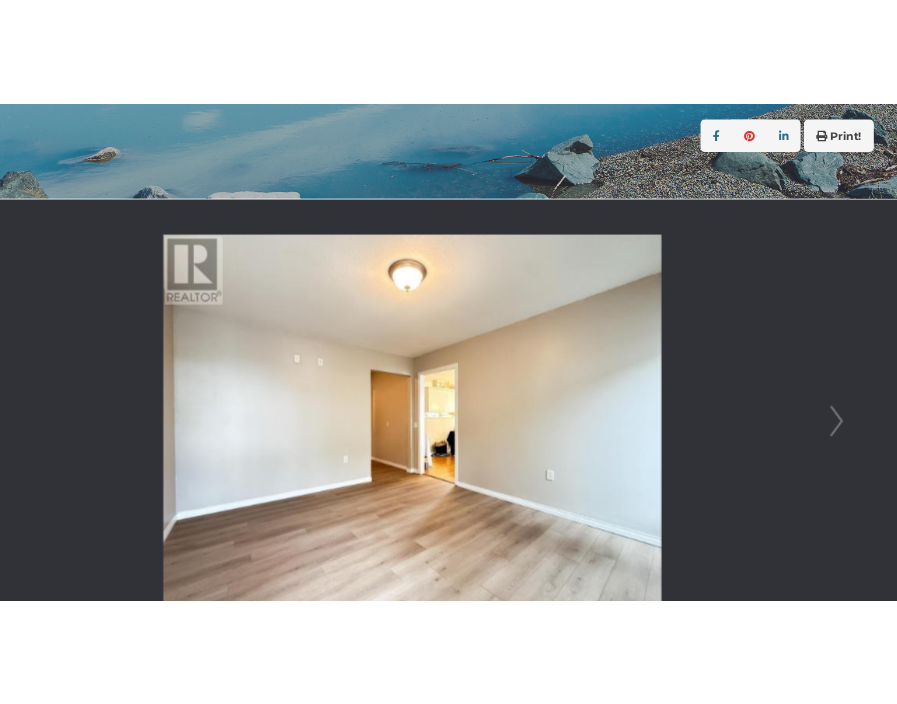 scroll, scrollTop: 320, scrollLeft: 36, axis: both 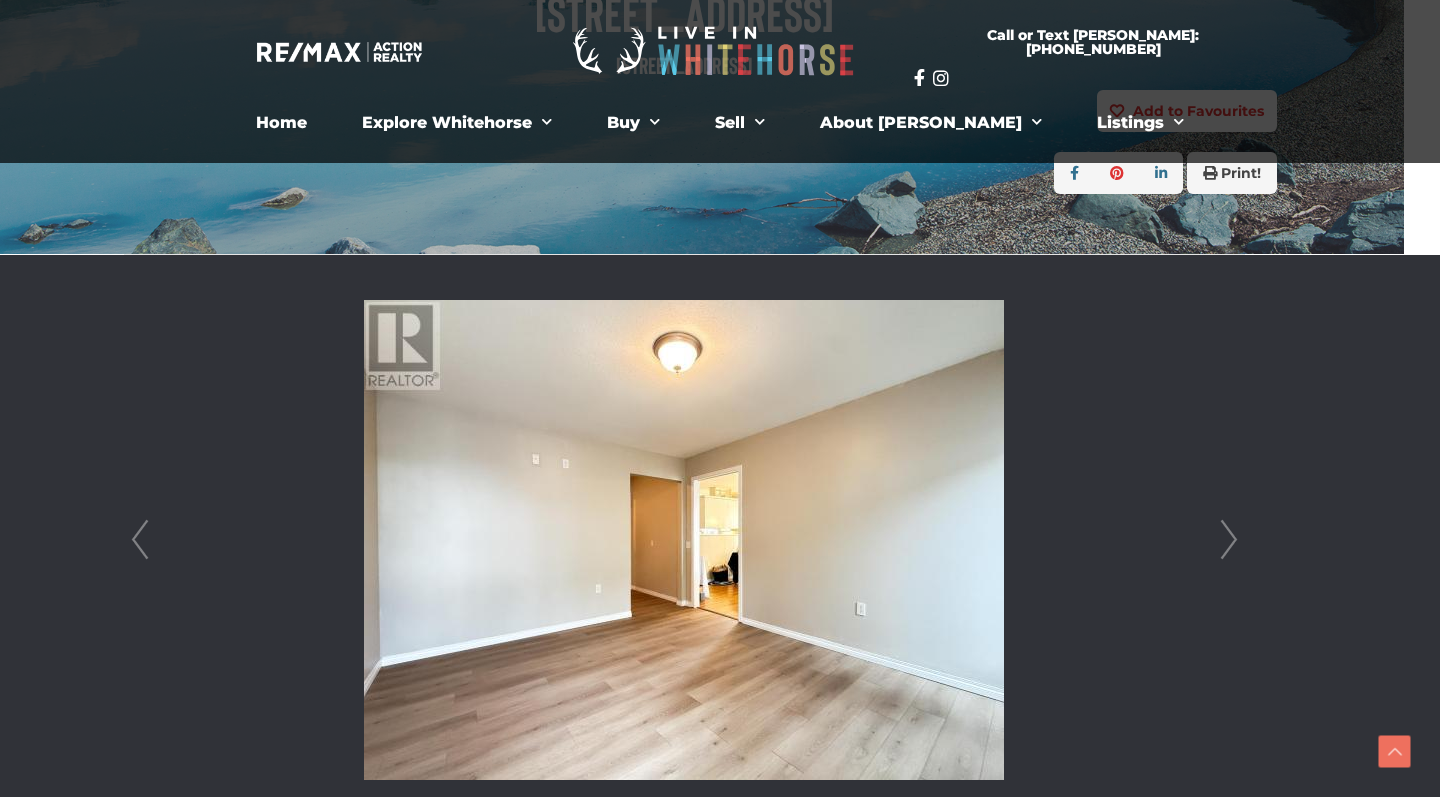click at bounding box center (684, 540) 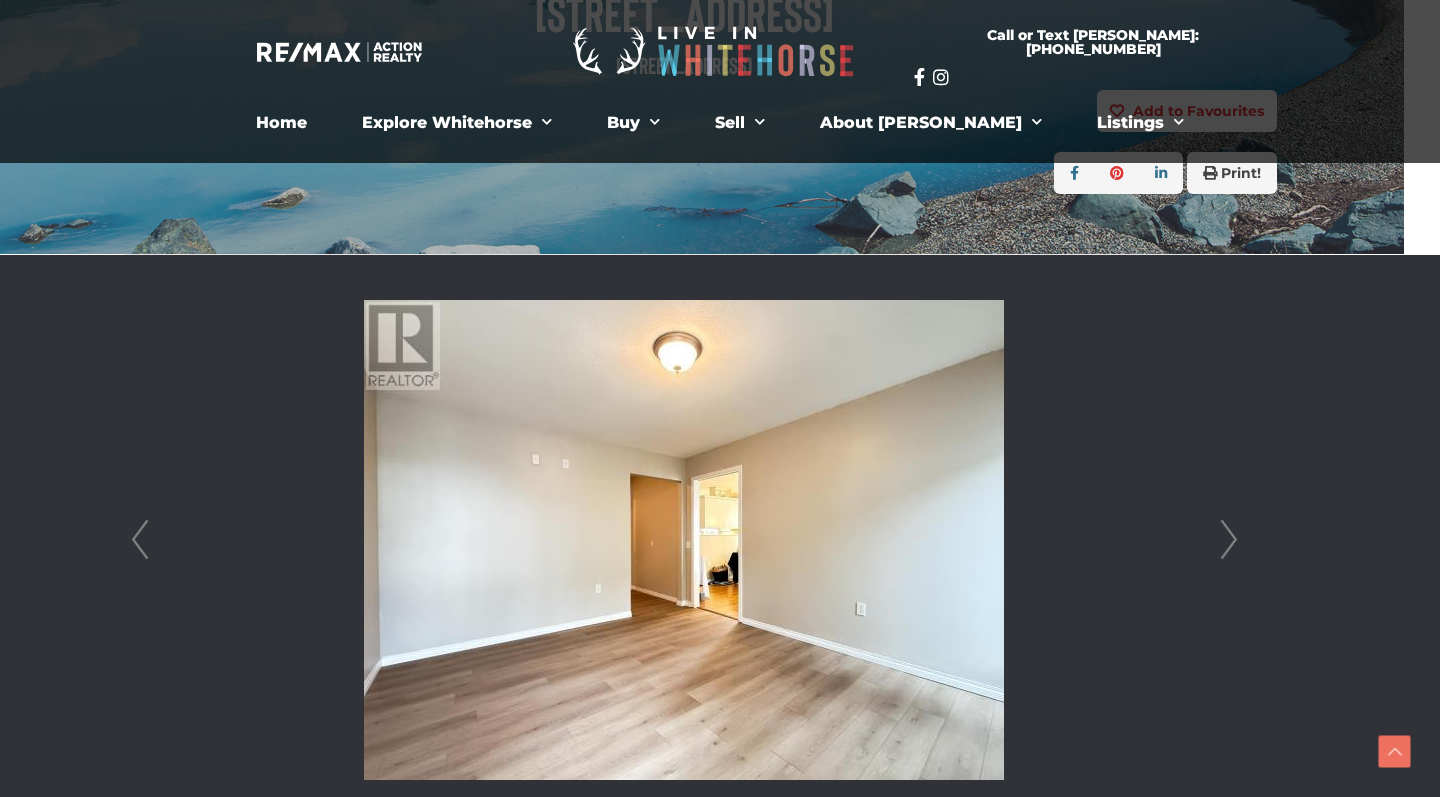 click on "Next" at bounding box center [1229, 540] 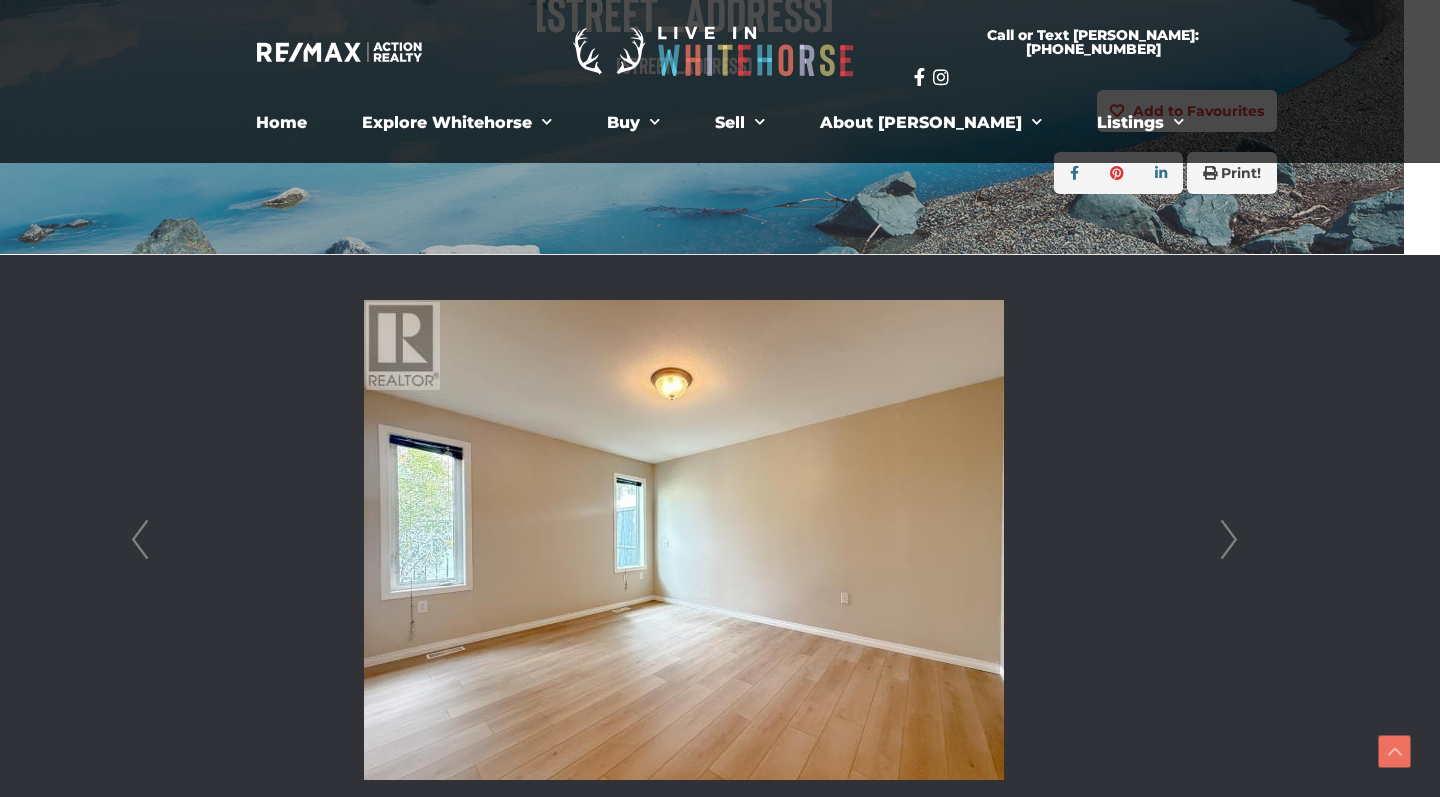 click on "Next" at bounding box center (1229, 540) 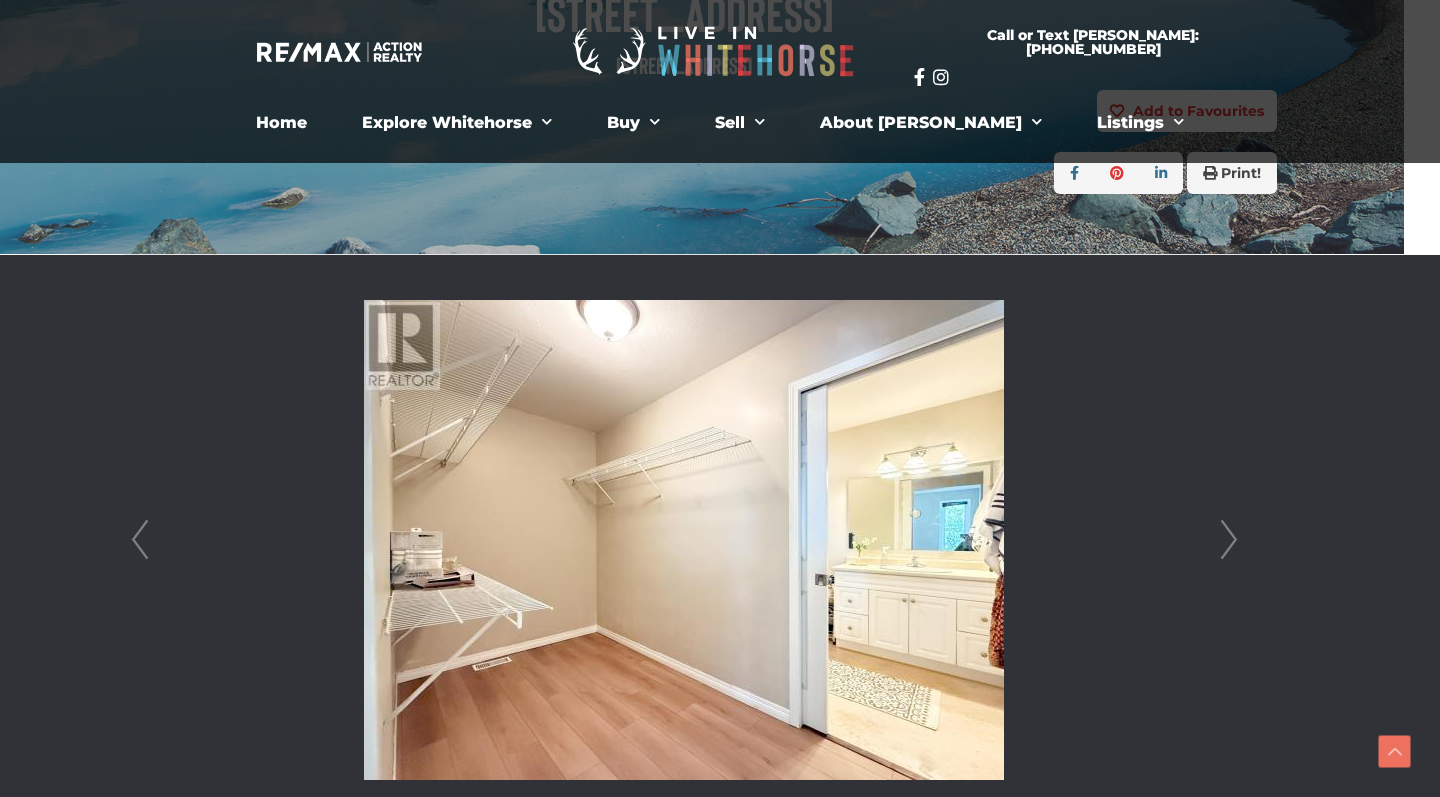 click on "Next" at bounding box center [1229, 540] 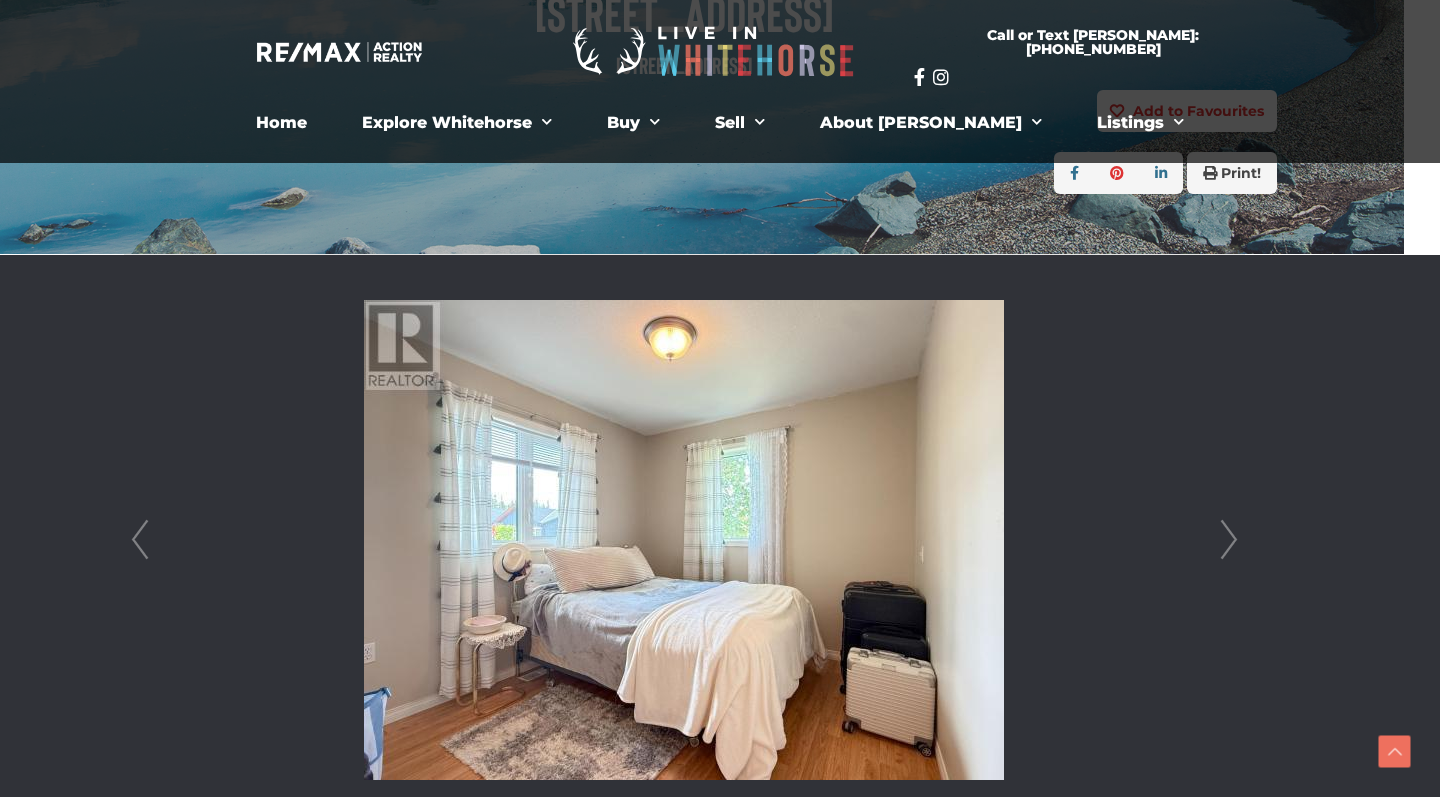 click on "Next" at bounding box center [1229, 540] 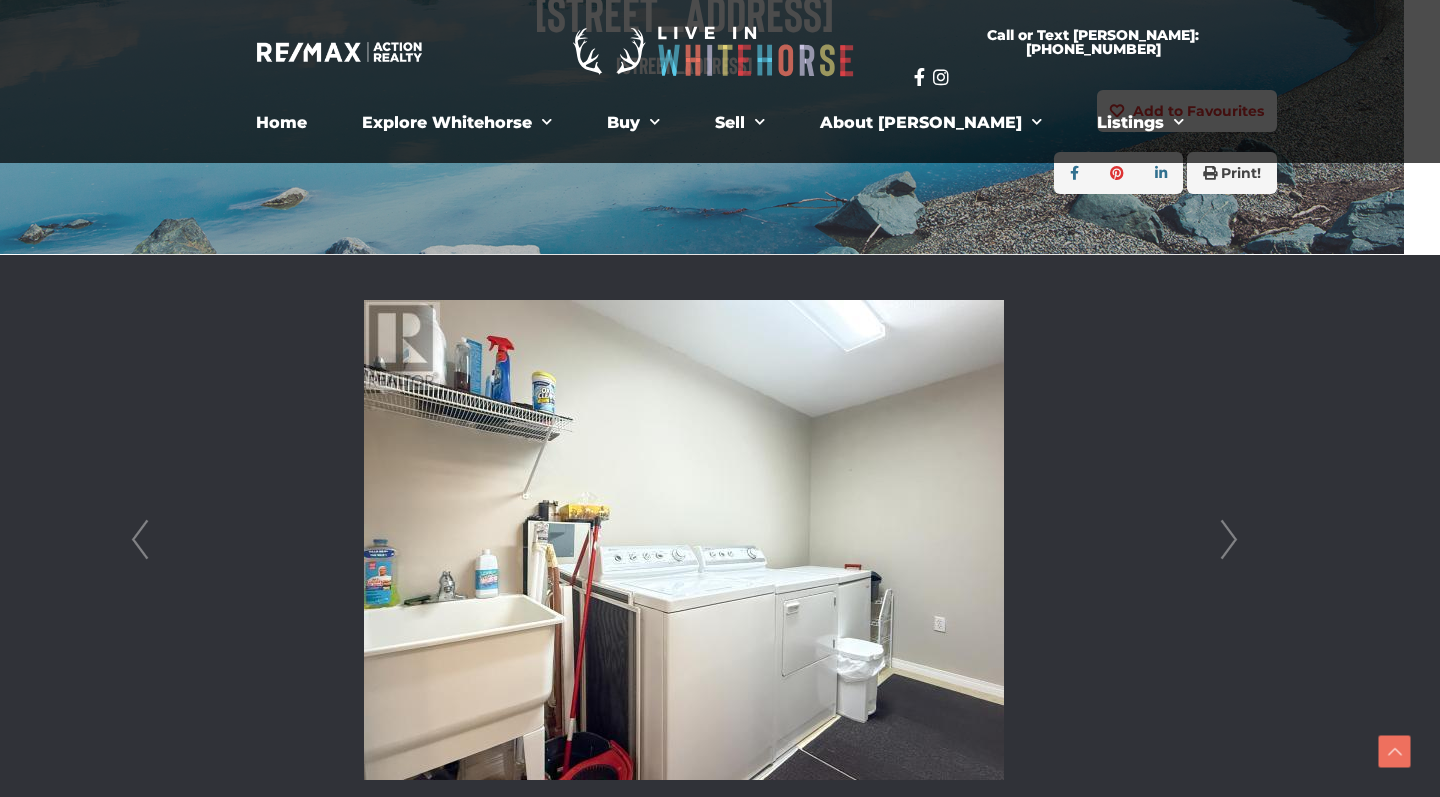 click on "Next" at bounding box center (1229, 540) 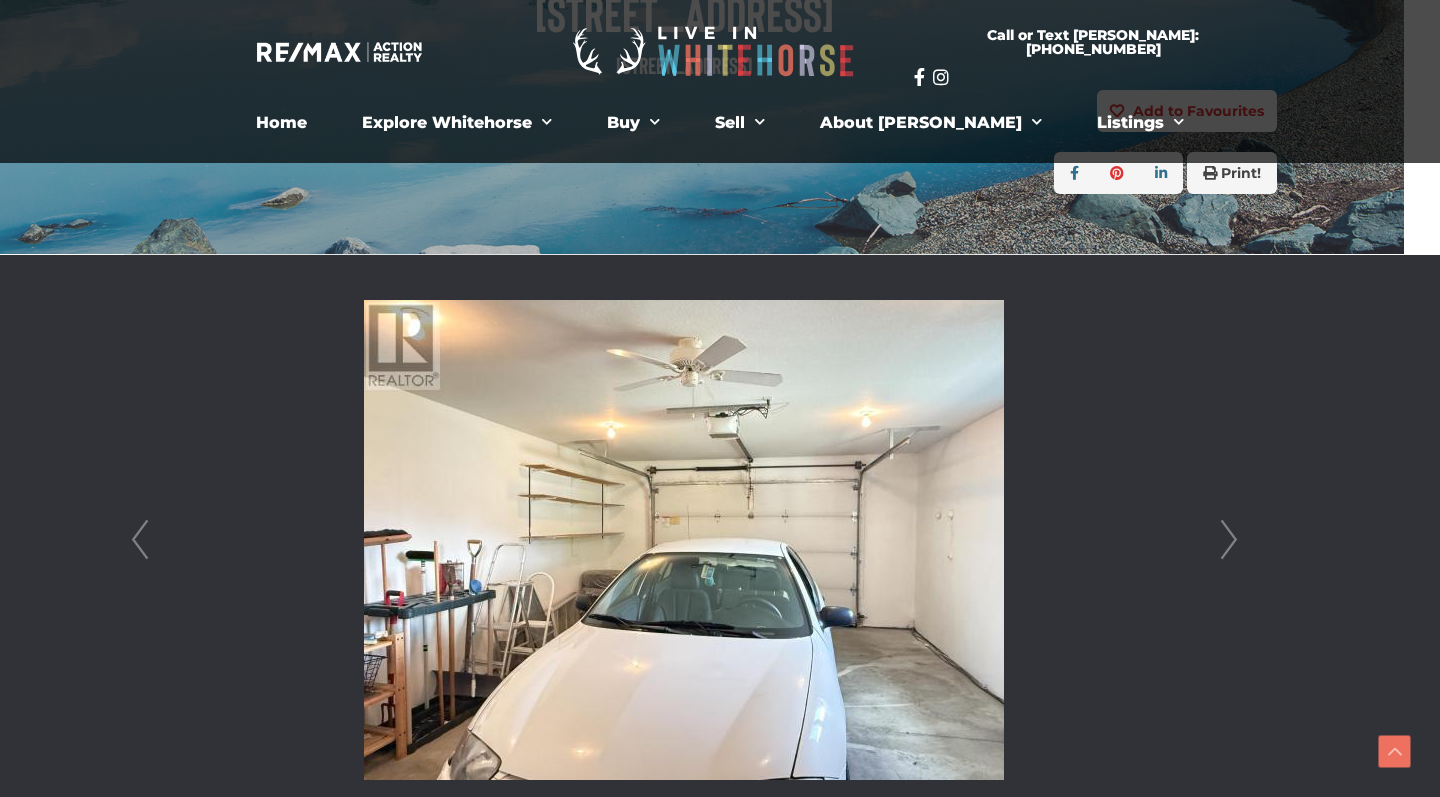 click on "Next" at bounding box center (1229, 540) 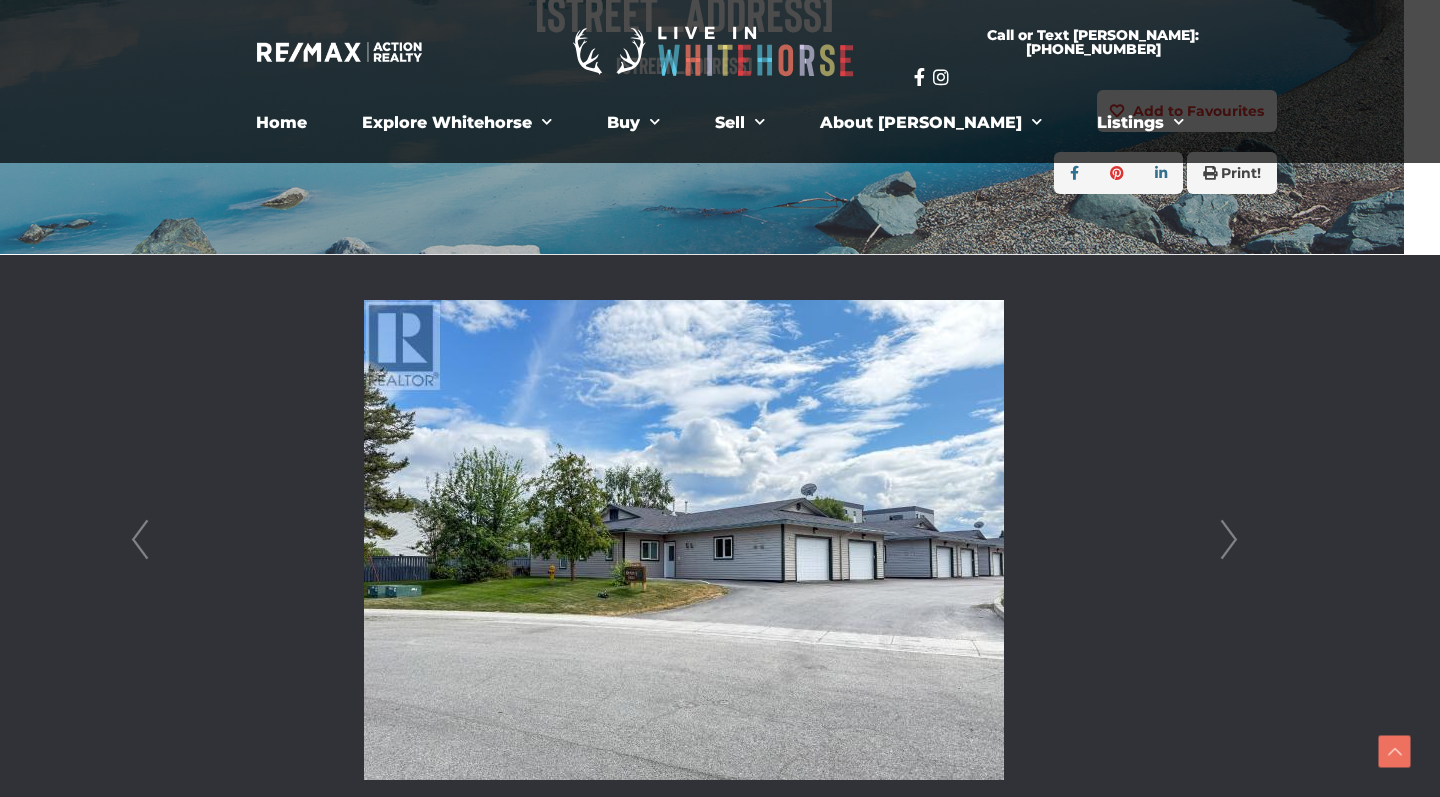 click on "Next" at bounding box center [1229, 540] 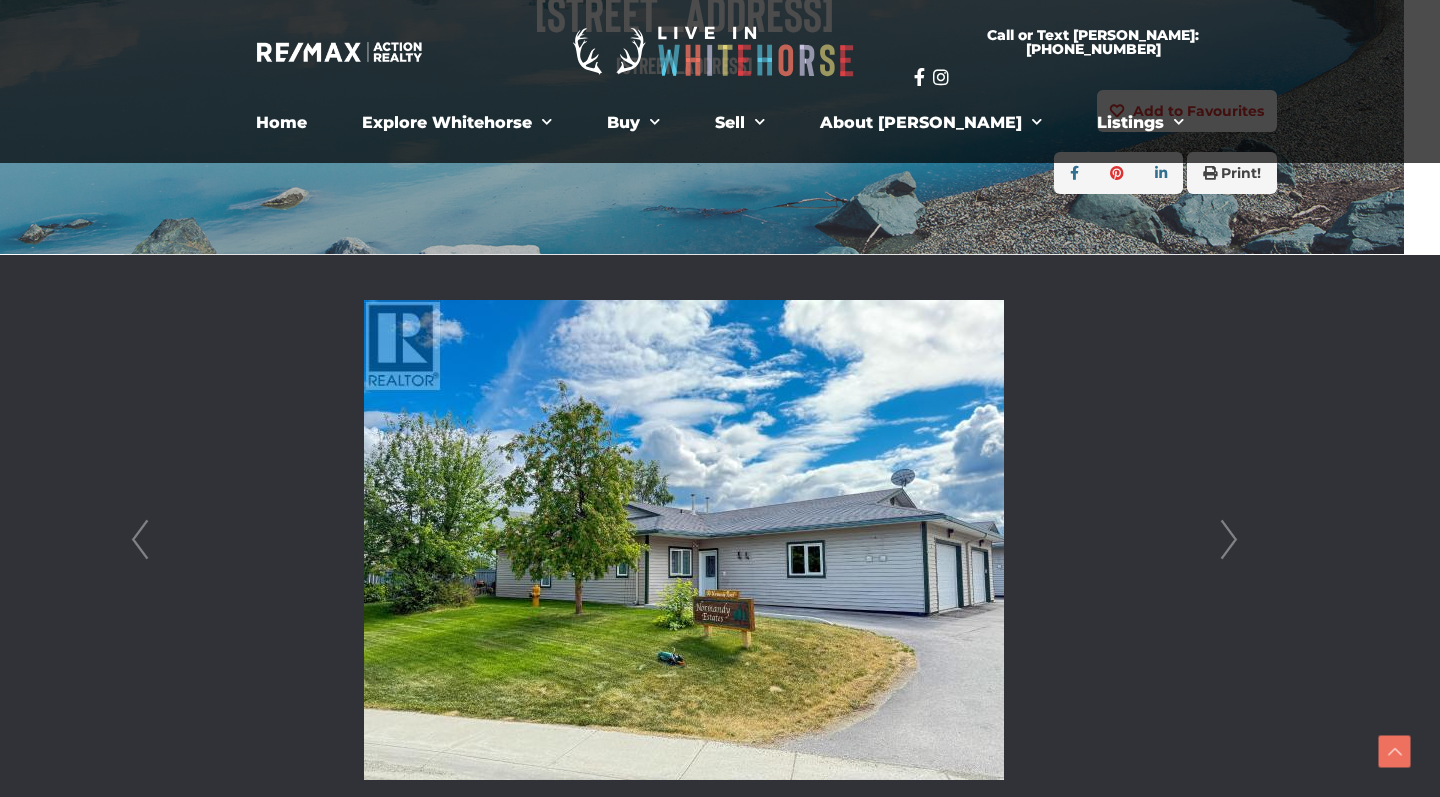 click on "Next" at bounding box center [1229, 540] 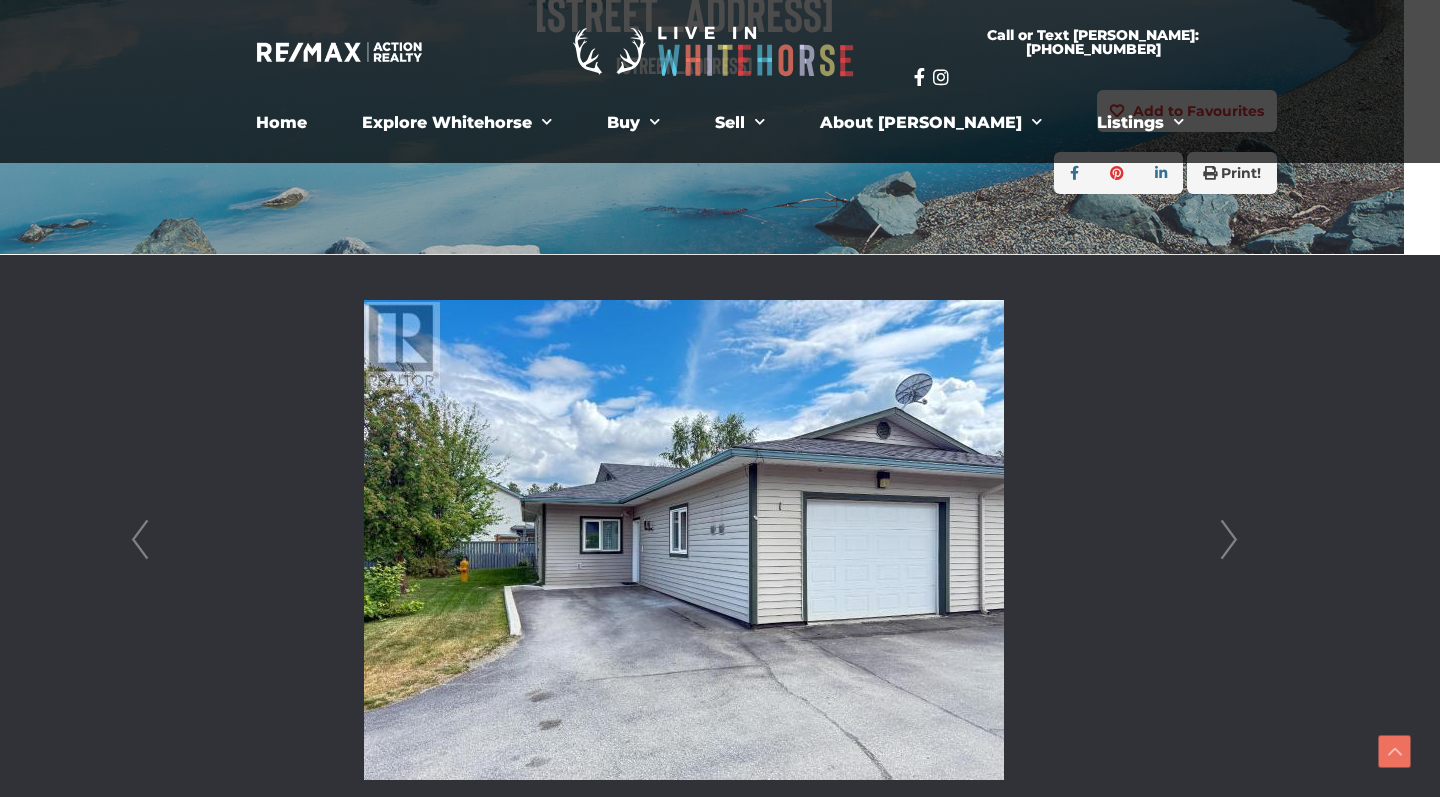 click on "Next" at bounding box center (1229, 540) 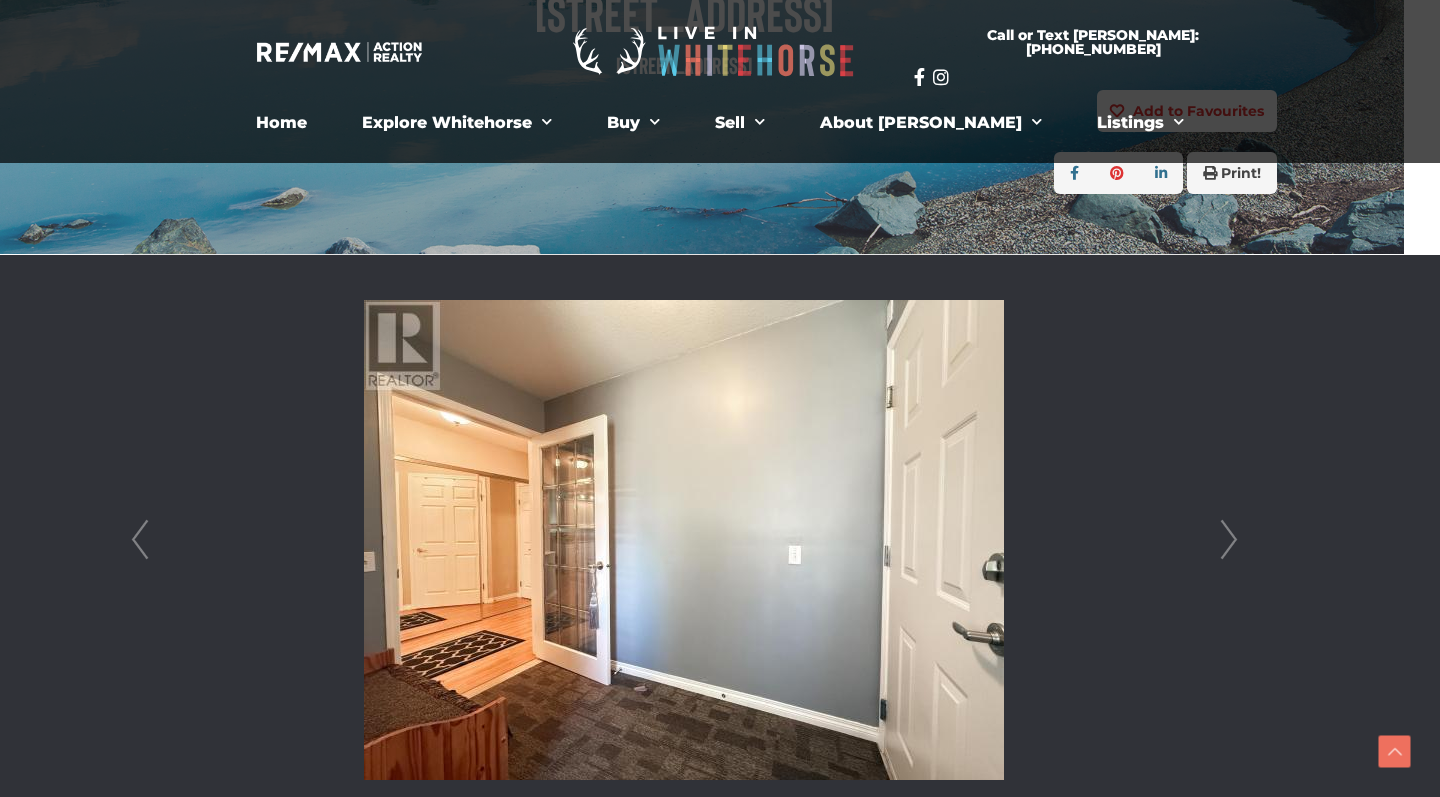 click on "Prev" at bounding box center [140, 540] 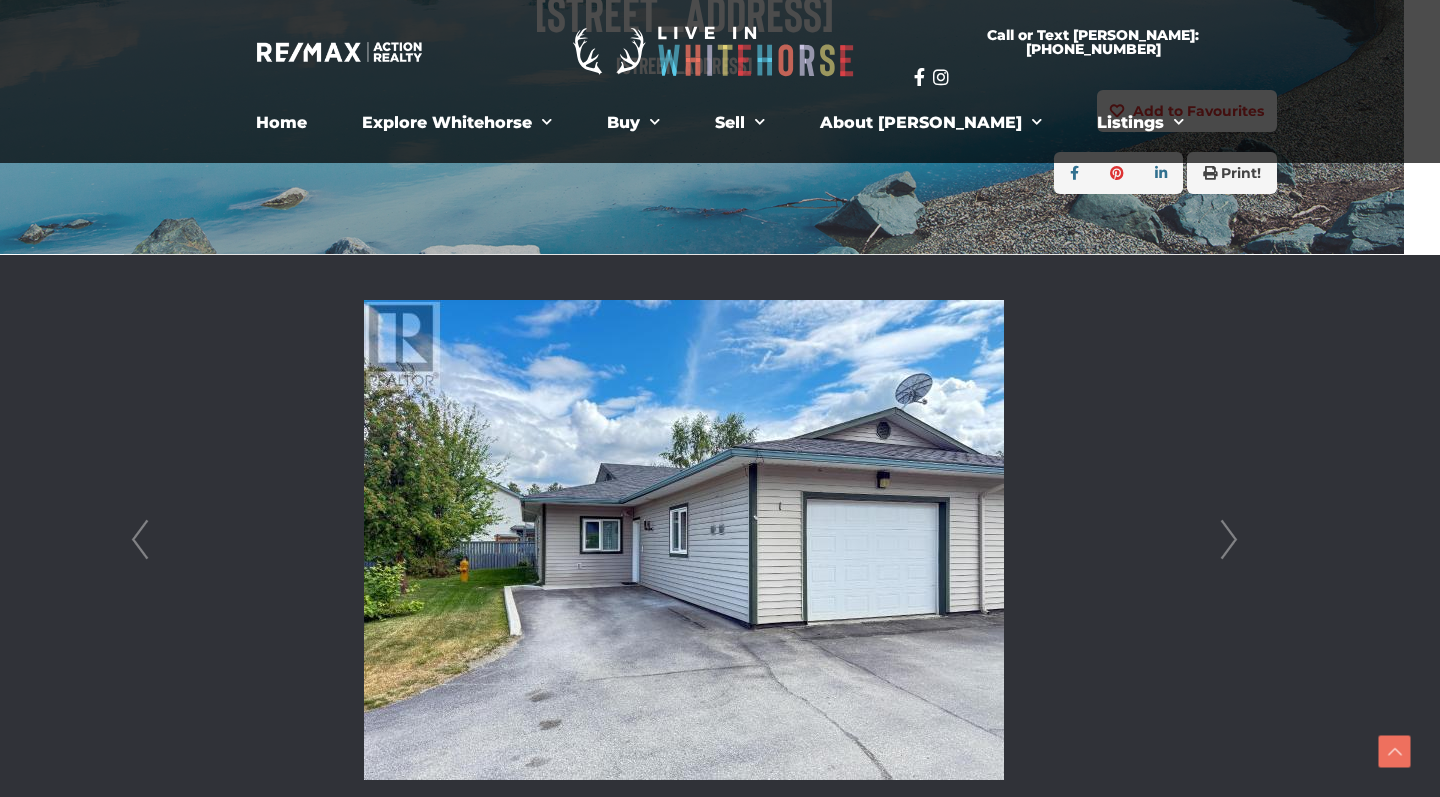 click on "Next" at bounding box center (1229, 540) 